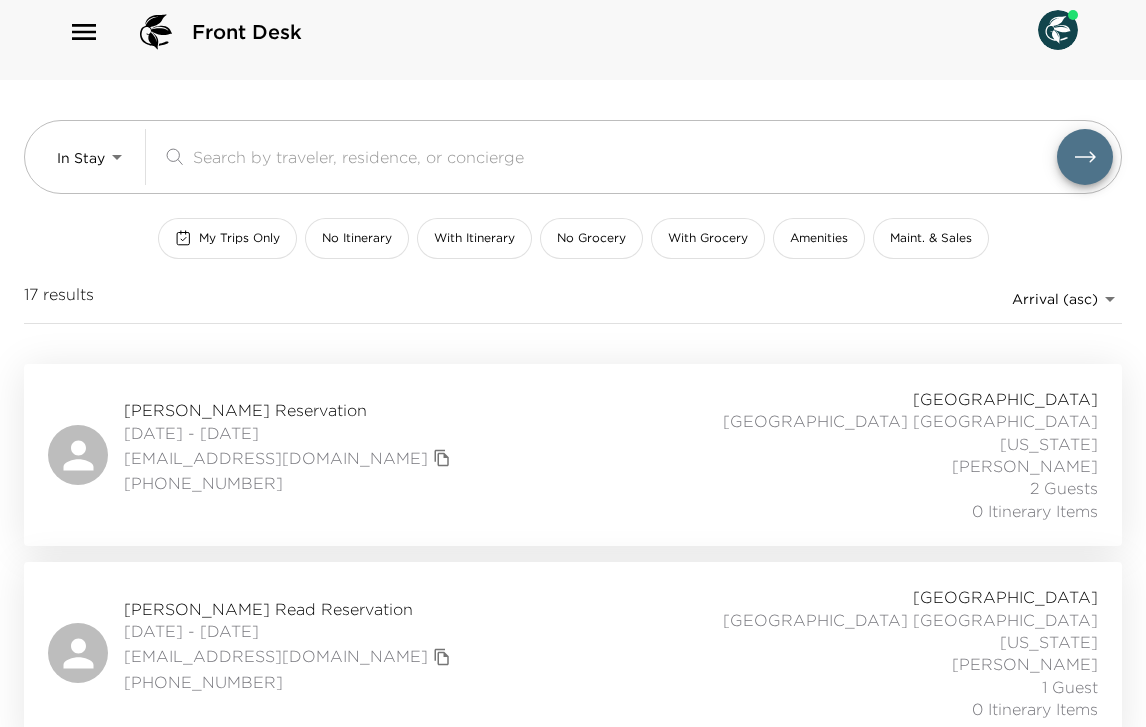 scroll, scrollTop: 0, scrollLeft: 0, axis: both 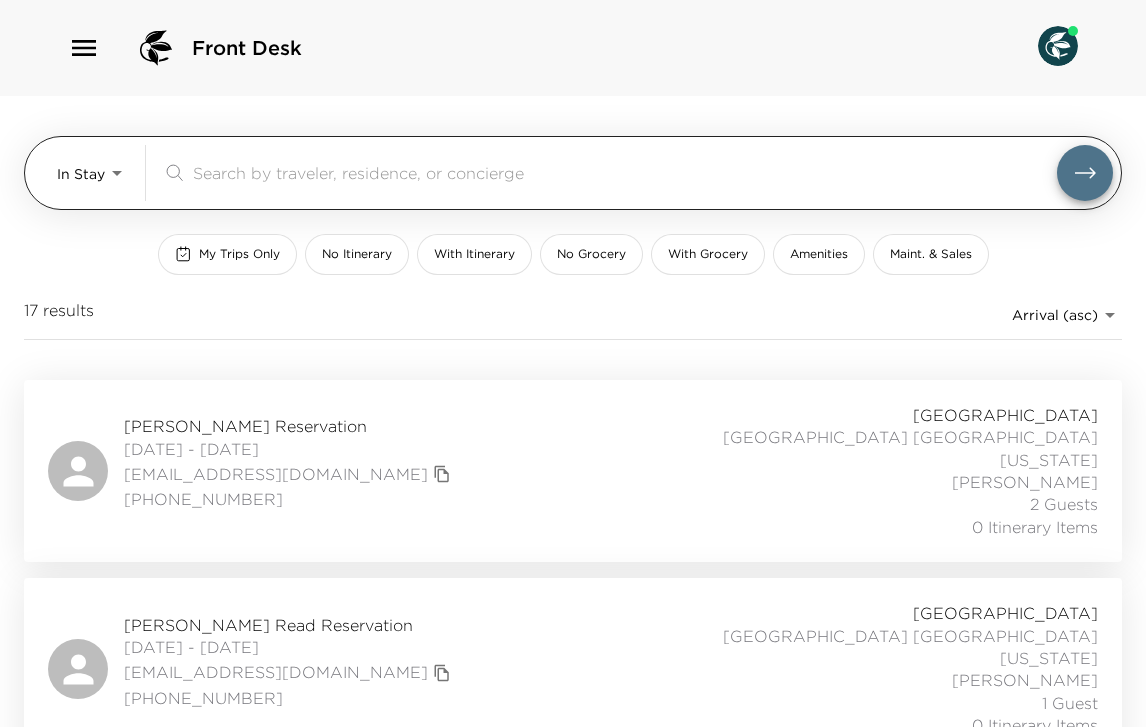 click at bounding box center (625, 172) 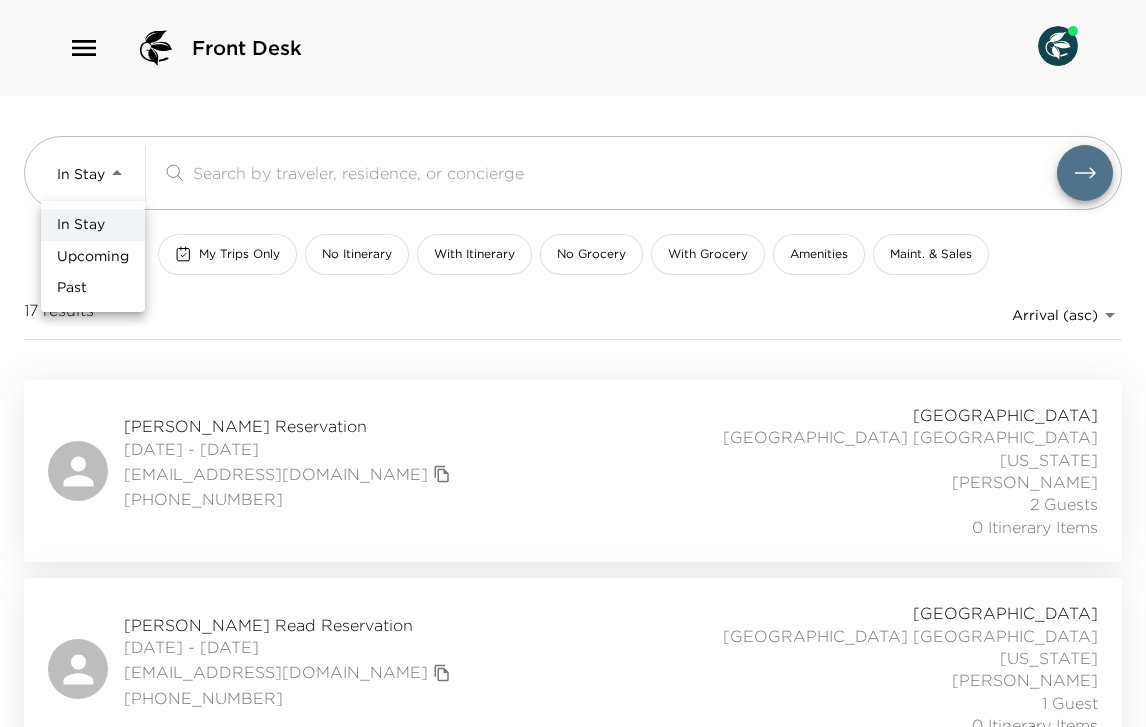 click on "Upcoming" at bounding box center (93, 257) 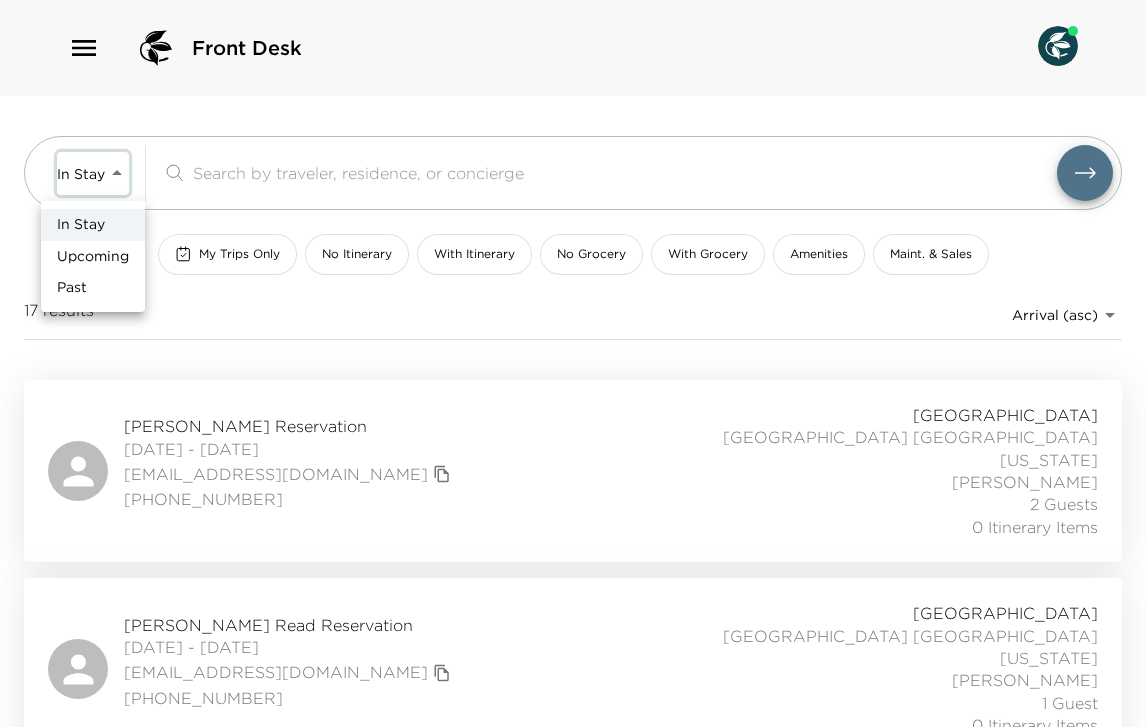 type on "Upcoming" 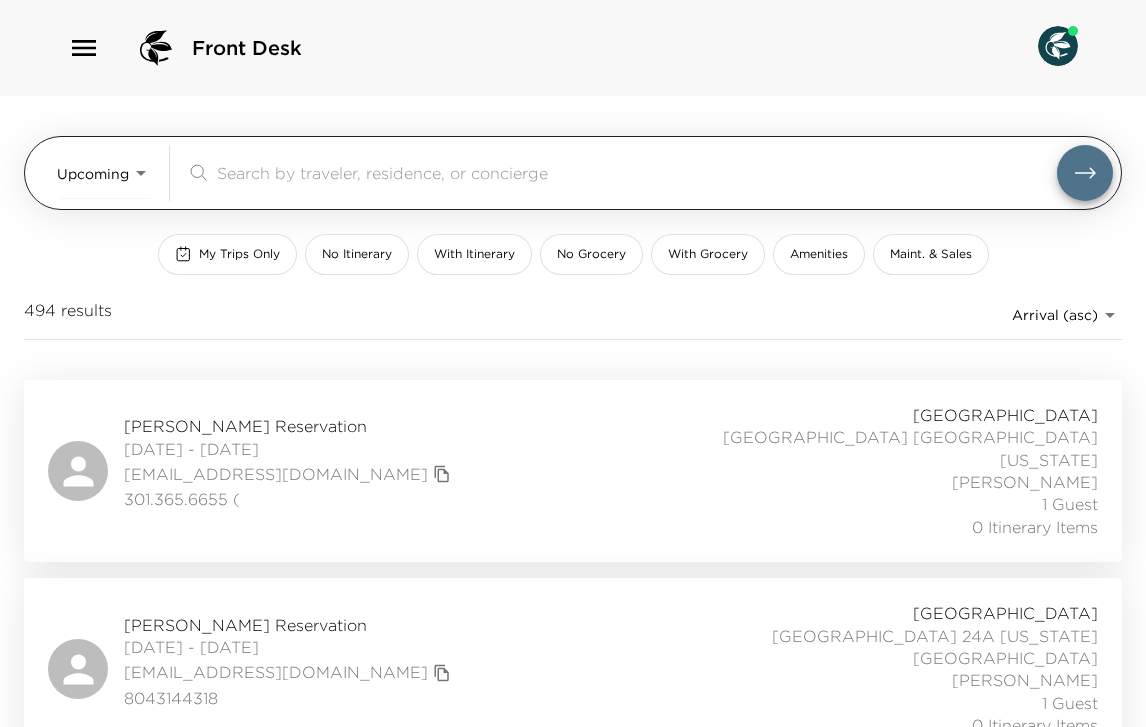click at bounding box center [637, 172] 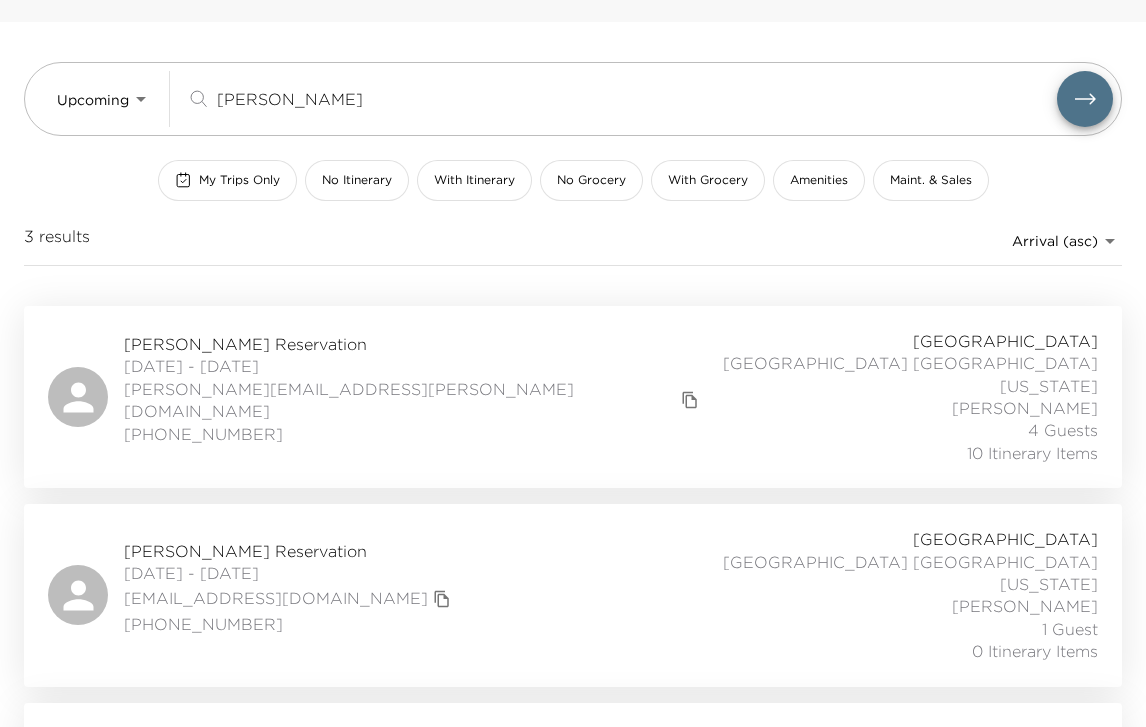 scroll, scrollTop: 178, scrollLeft: 0, axis: vertical 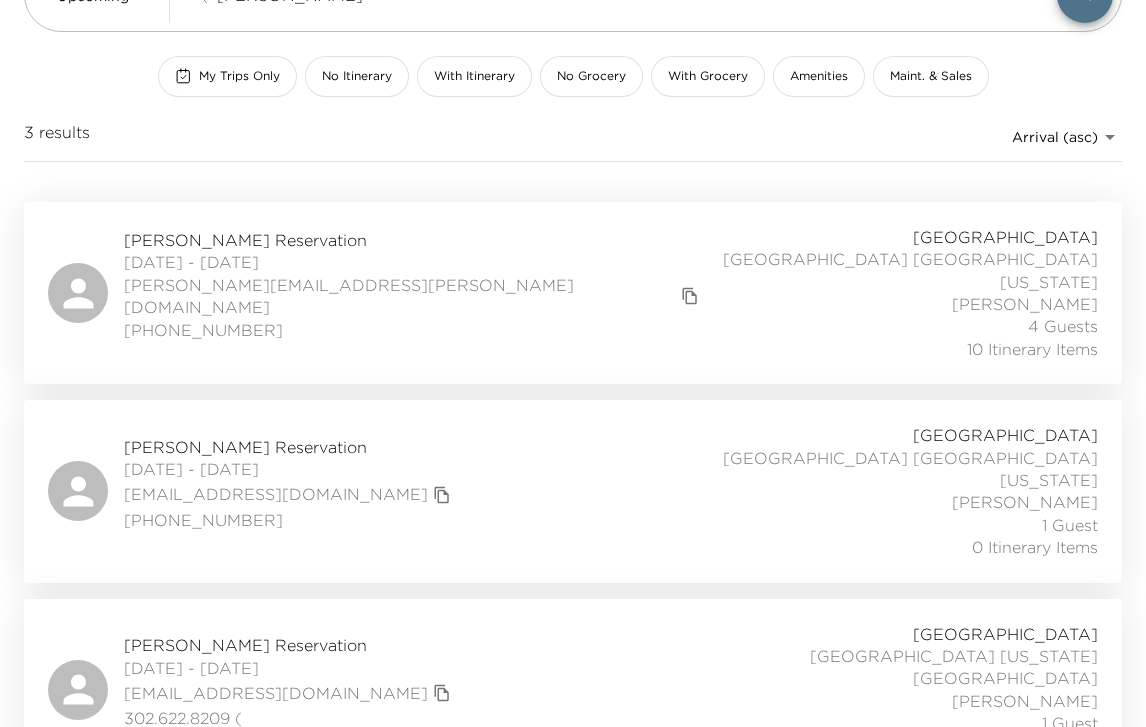 type on "andrew" 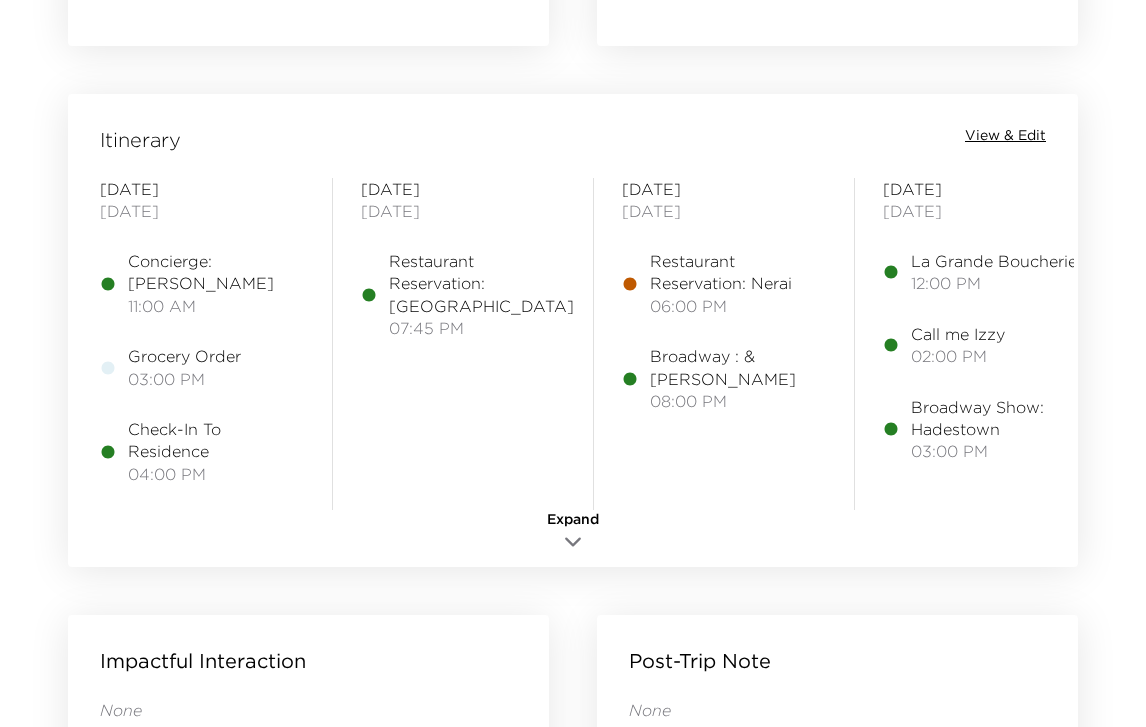 scroll, scrollTop: 2303, scrollLeft: 0, axis: vertical 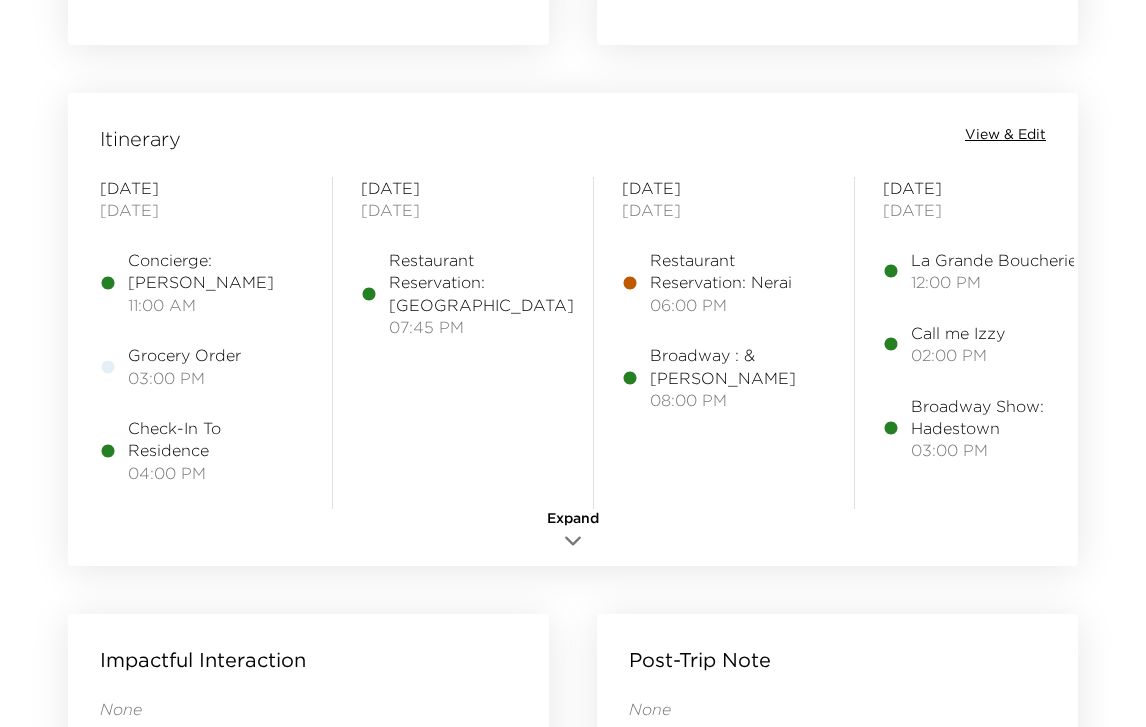 click 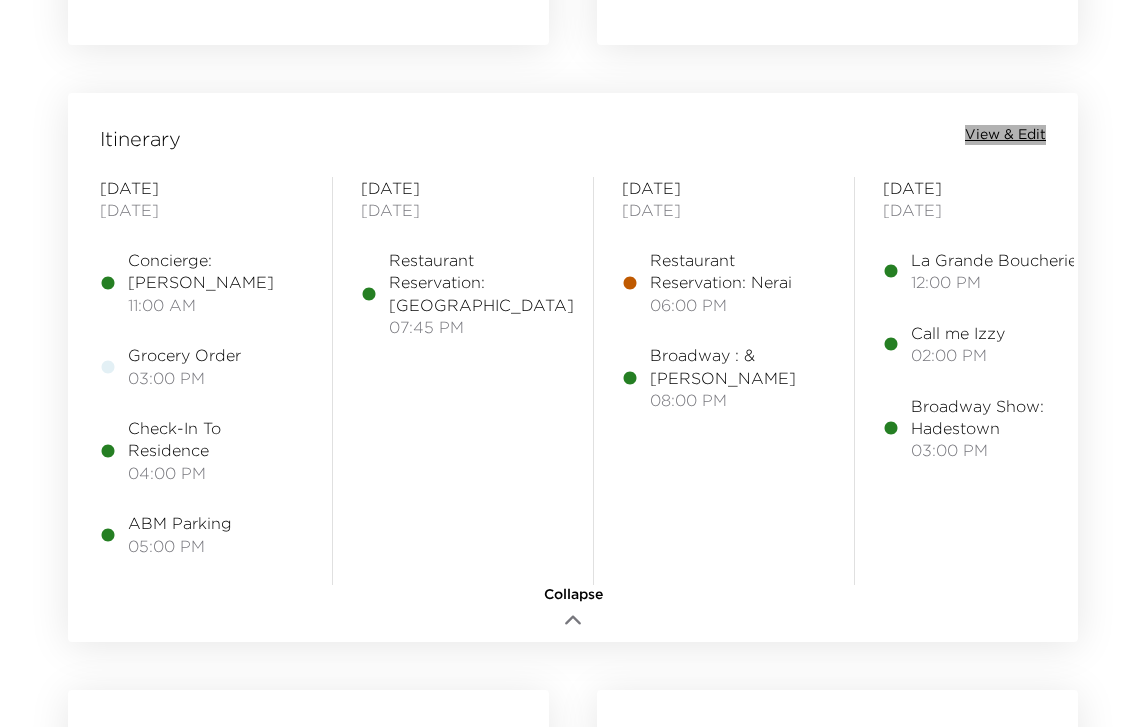 click on "View & Edit" at bounding box center [1005, 135] 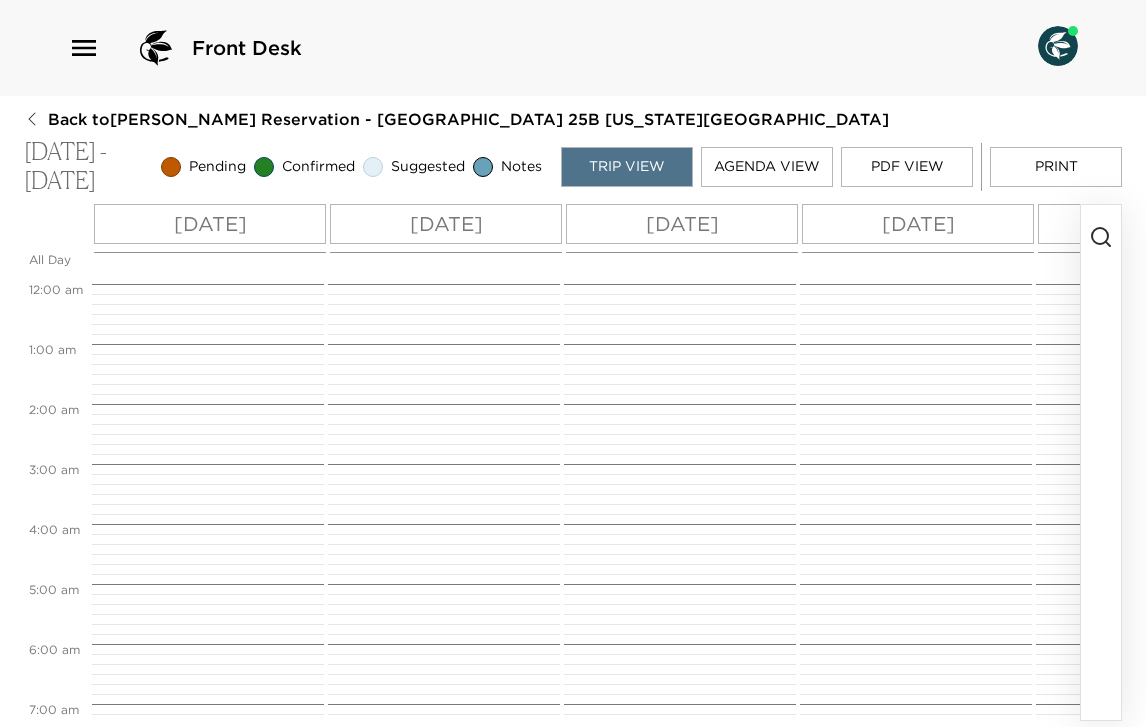 scroll, scrollTop: 0, scrollLeft: 0, axis: both 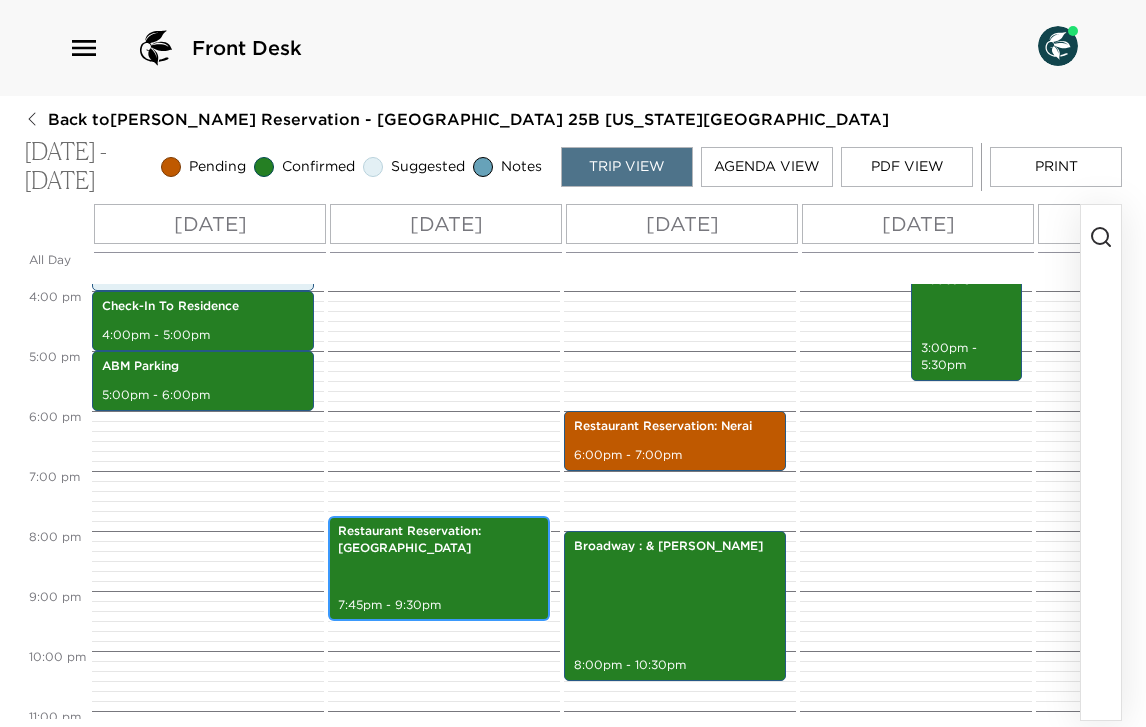 click on "Restaurant Reservation: [GEOGRAPHIC_DATA]" at bounding box center (439, 540) 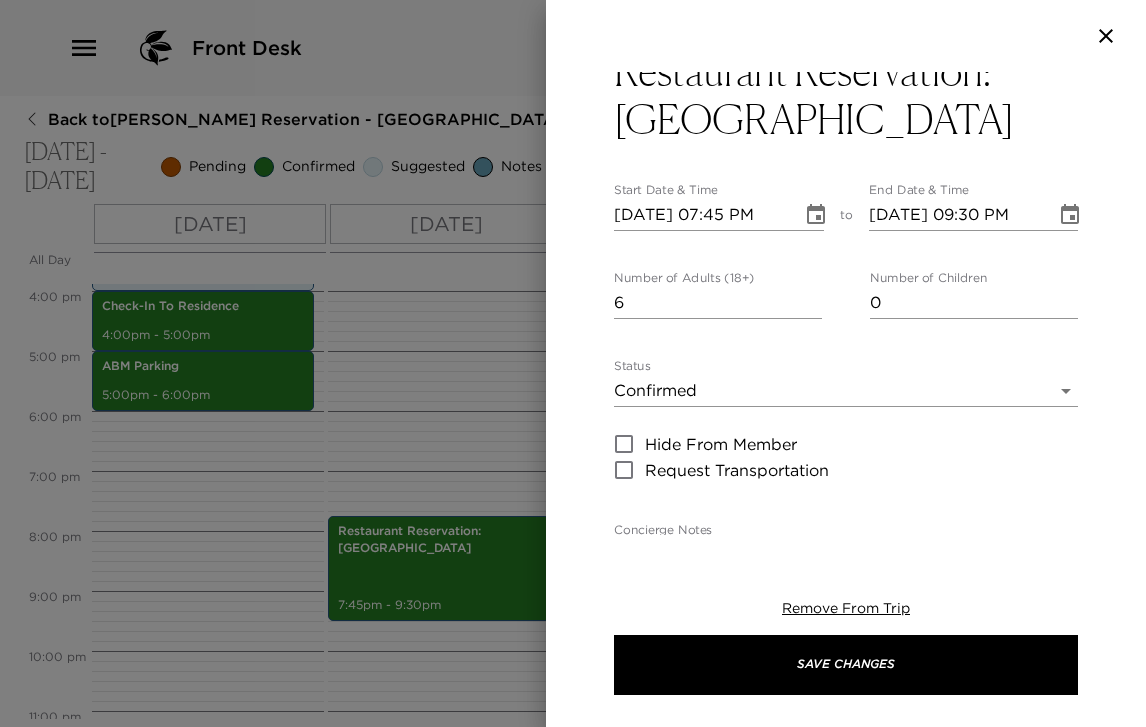 scroll, scrollTop: 0, scrollLeft: 0, axis: both 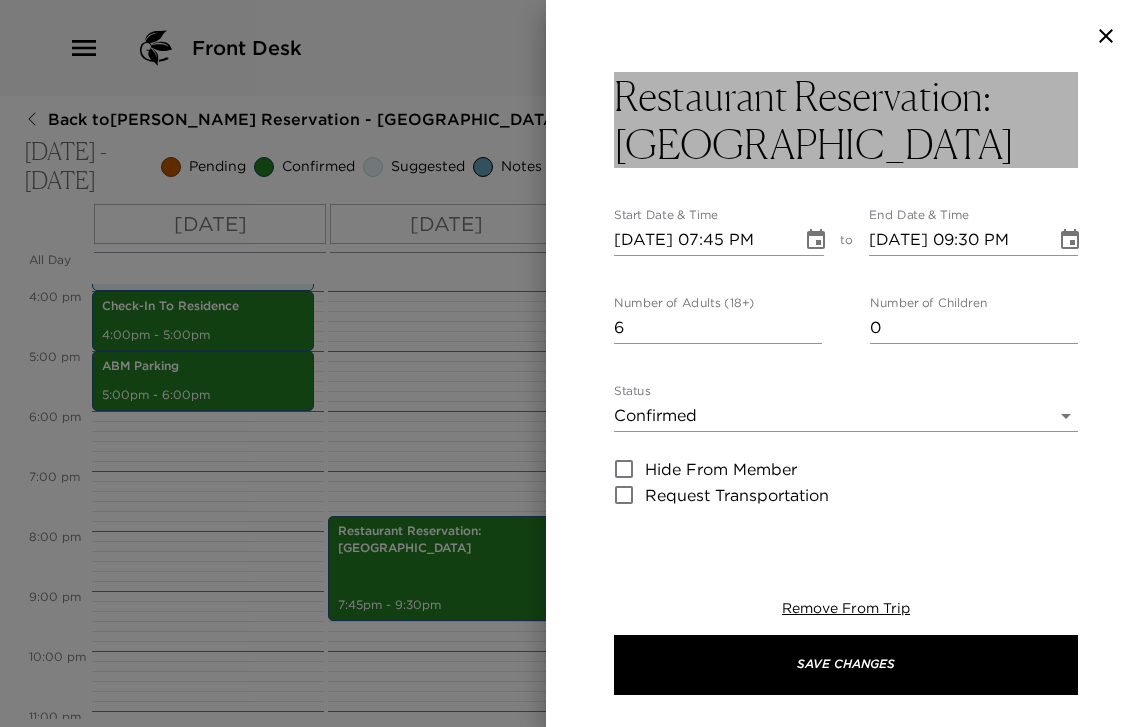 click on "Restaurant Reservation: [GEOGRAPHIC_DATA]" at bounding box center [846, 120] 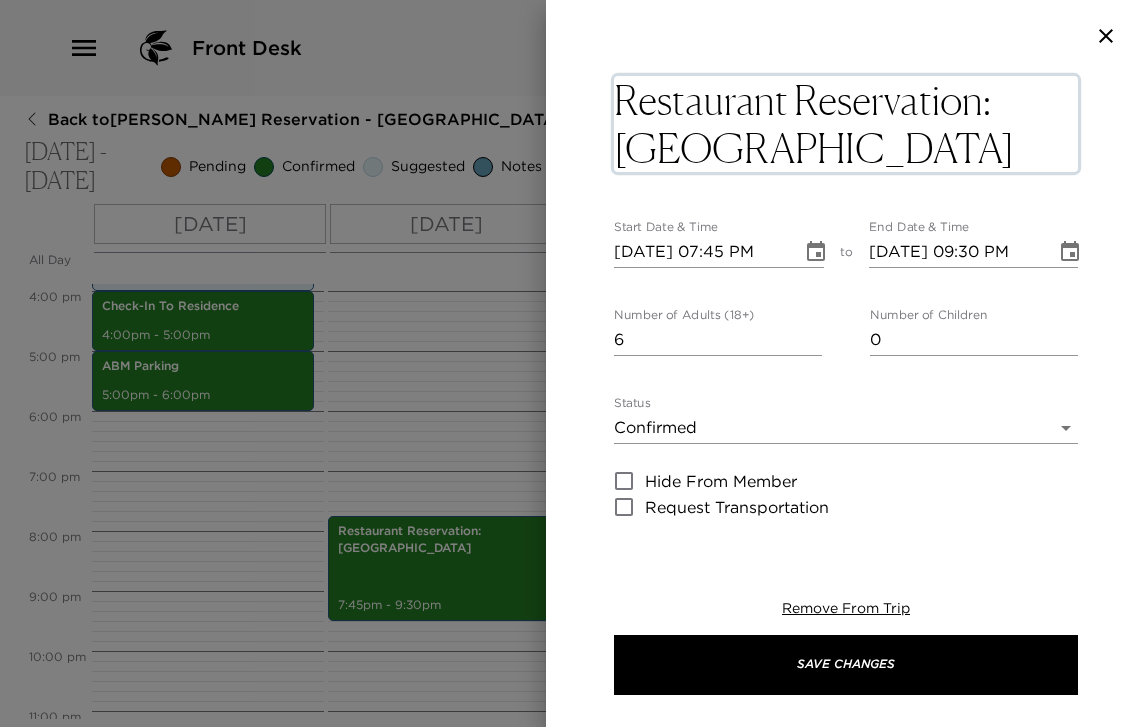 click on "Restaurant Reservation: [GEOGRAPHIC_DATA]" at bounding box center (846, 124) 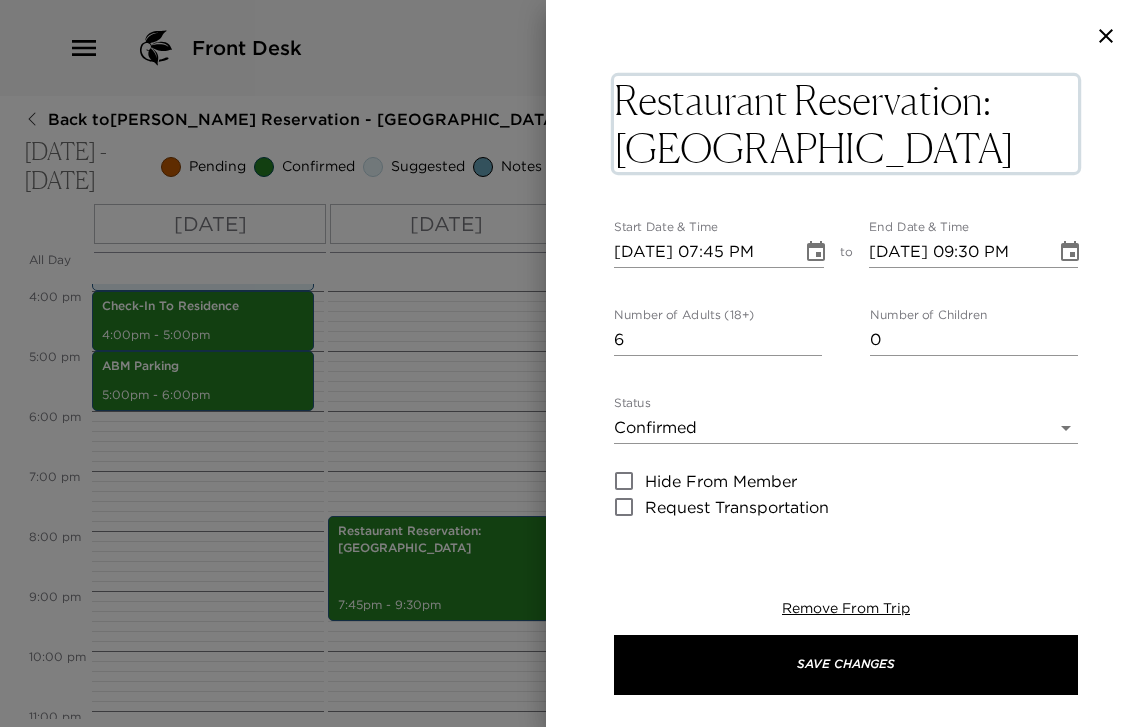 type on "Restaurant Reservation: [GEOGRAPHIC_DATA]" 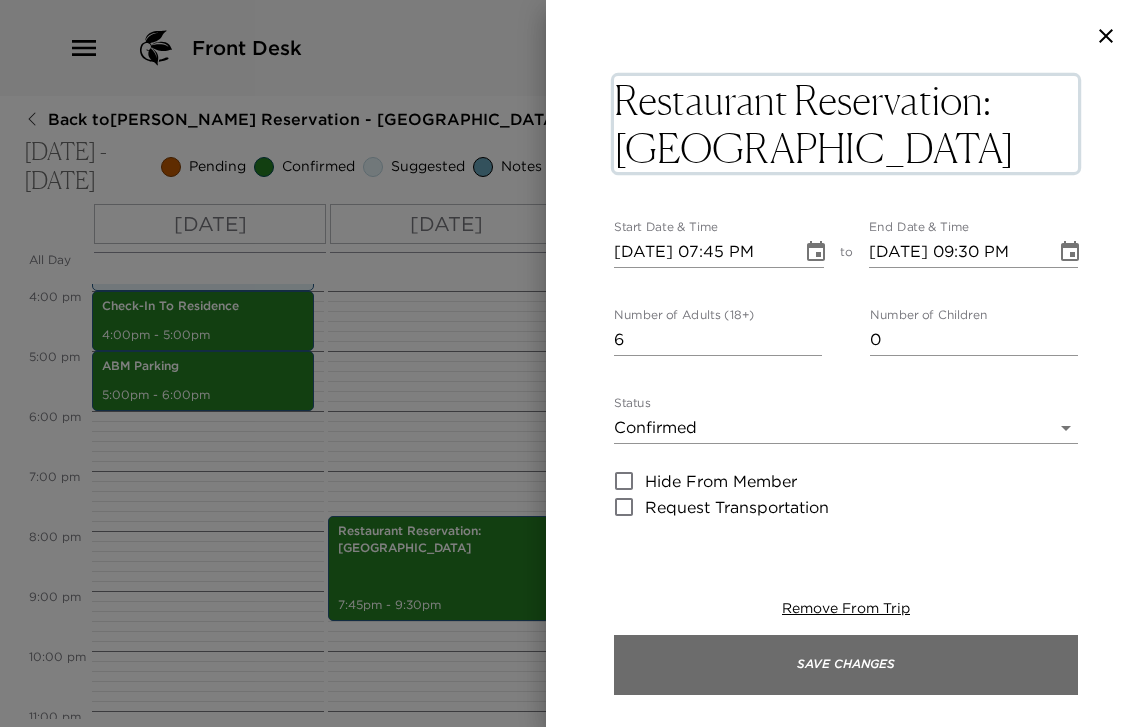 click on "Save Changes" at bounding box center [846, 665] 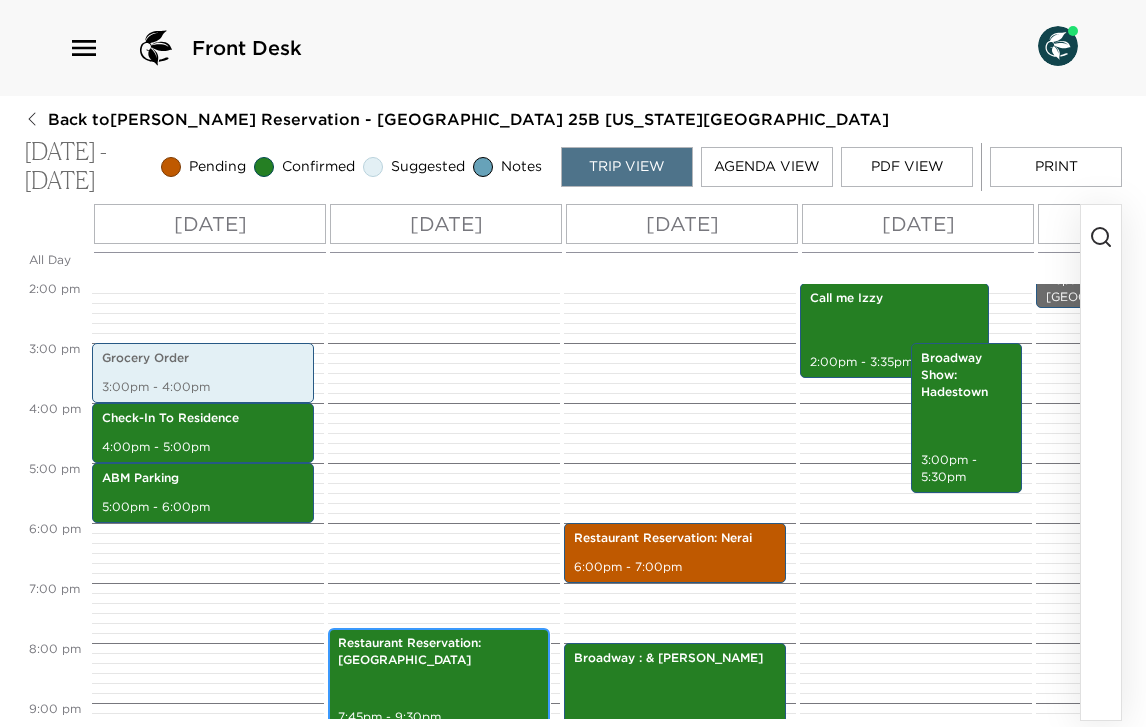 scroll, scrollTop: 680, scrollLeft: 0, axis: vertical 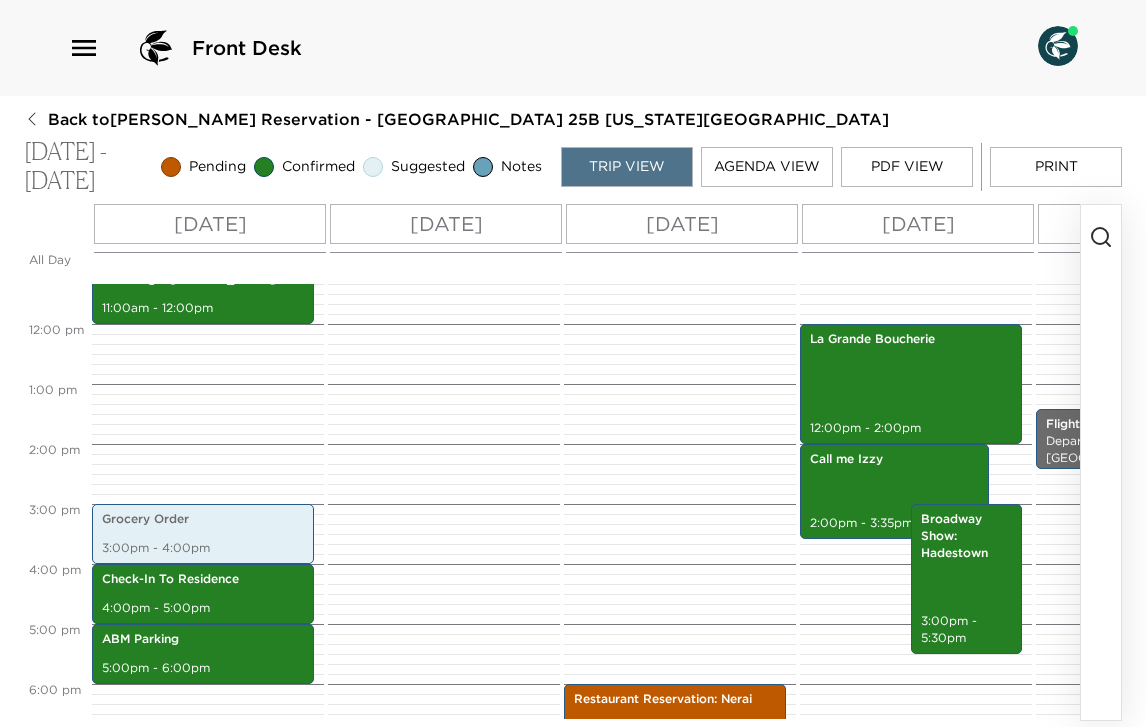 click on "[DATE]" at bounding box center [918, 224] 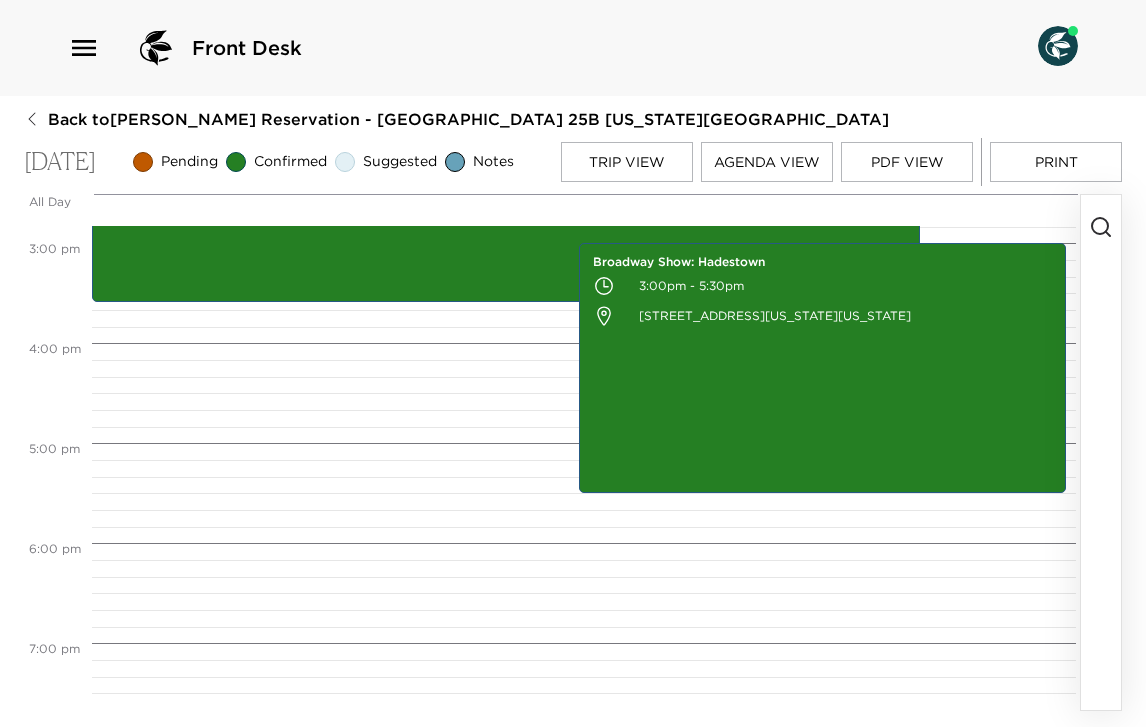 scroll, scrollTop: 1354, scrollLeft: 0, axis: vertical 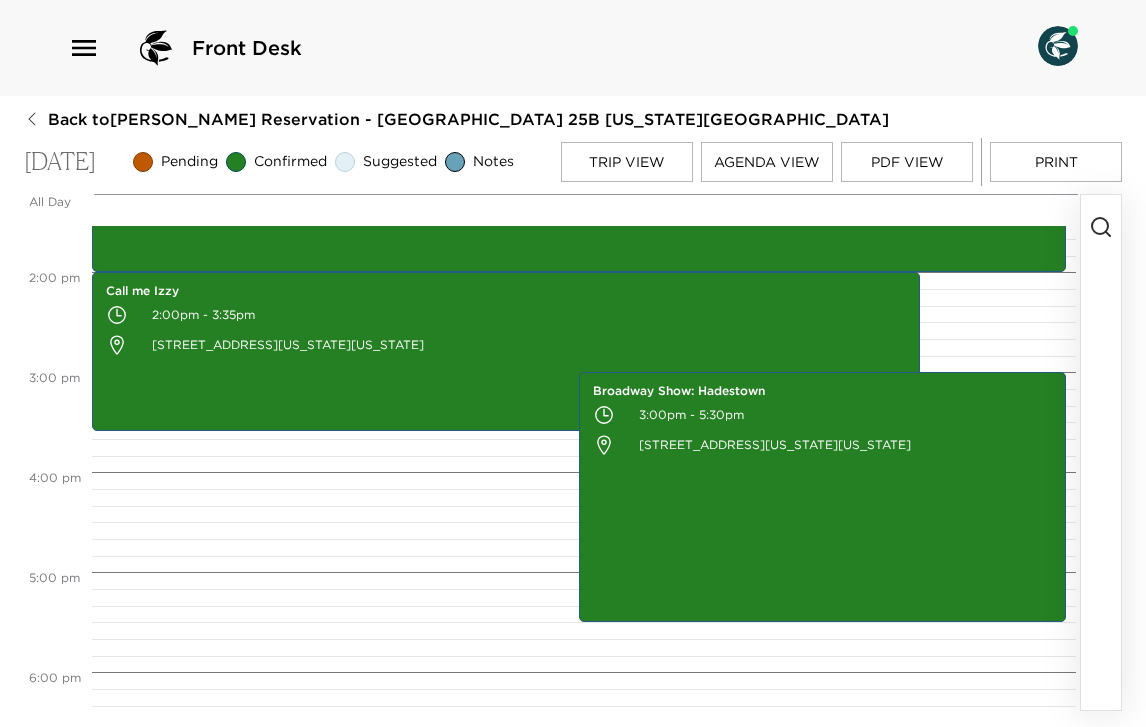 click at bounding box center (1101, 452) 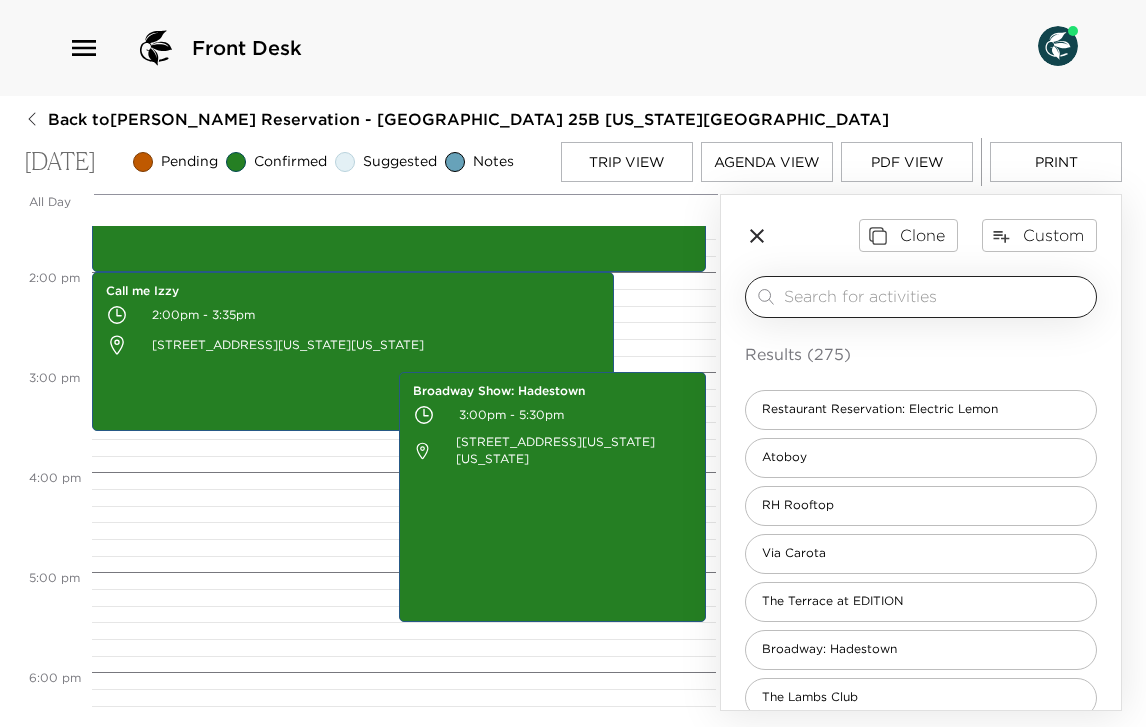 click at bounding box center (936, 296) 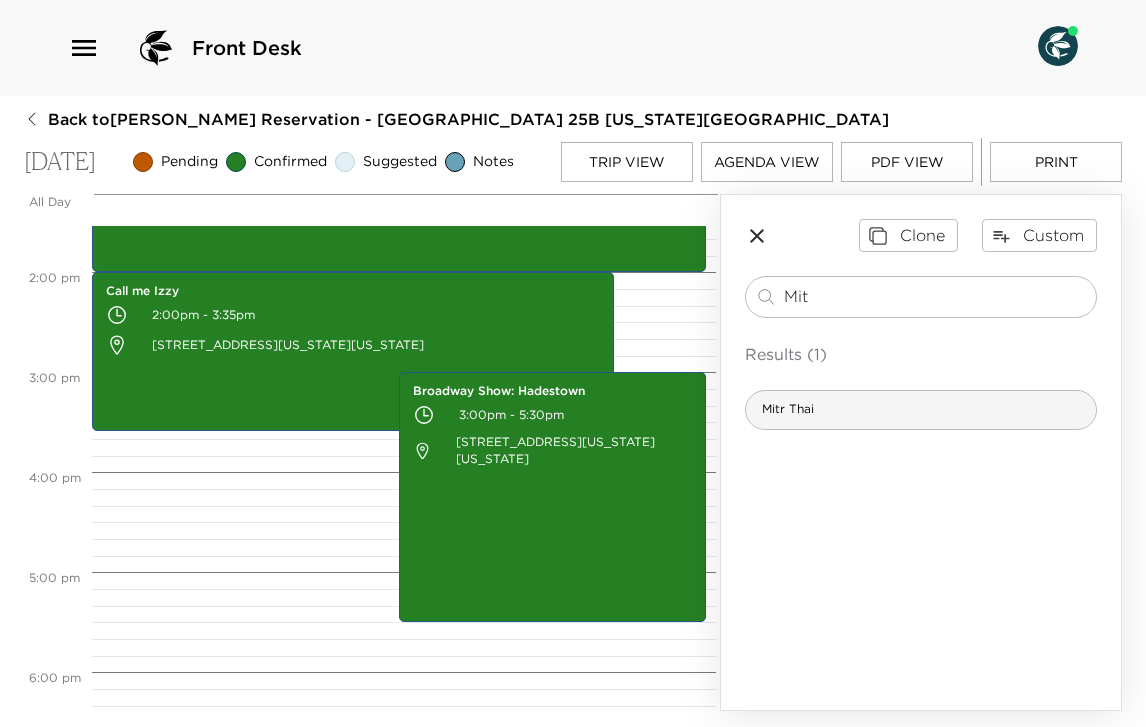 type on "Mit" 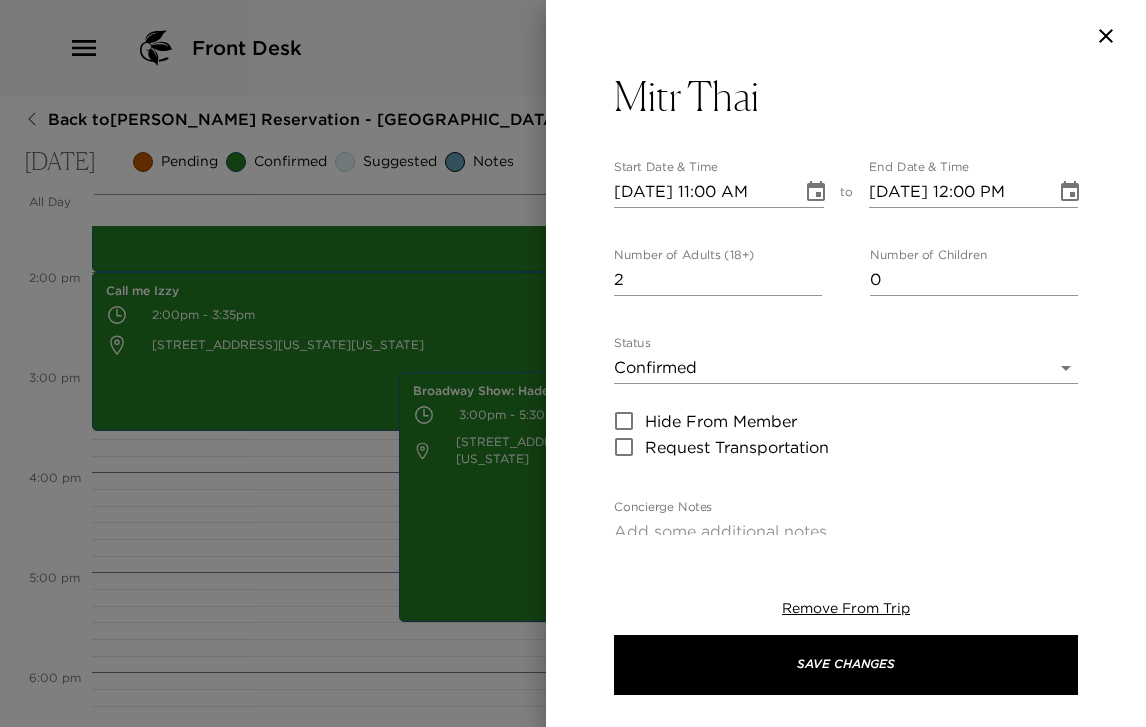 type on "2" 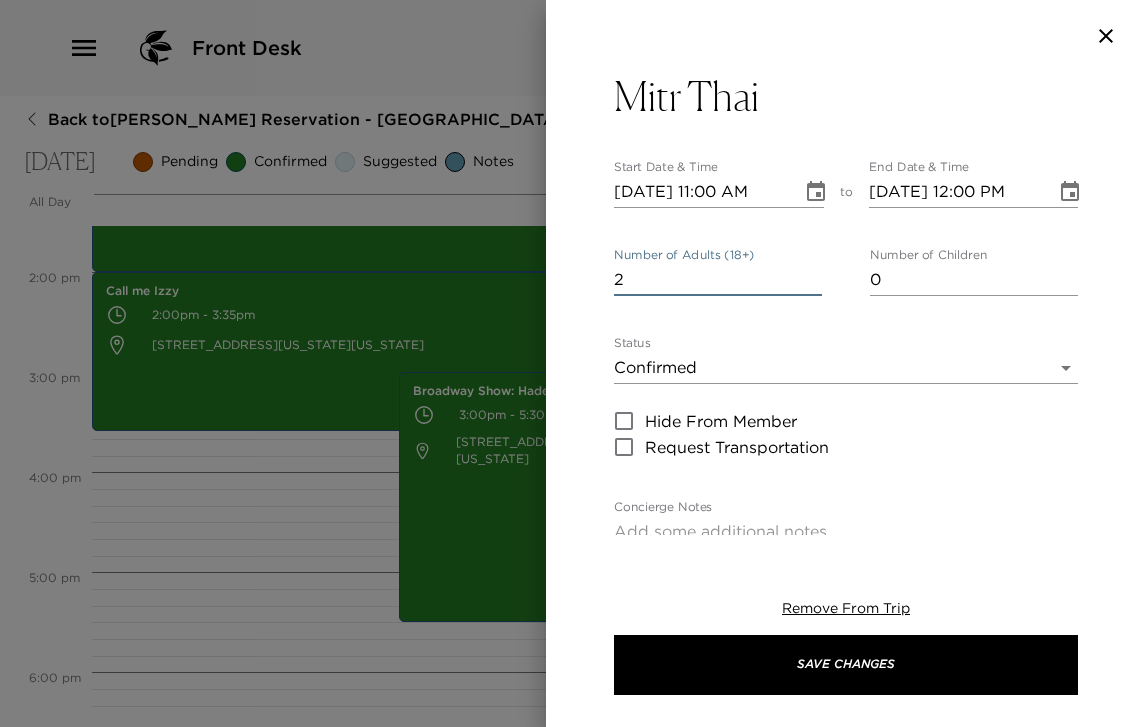click 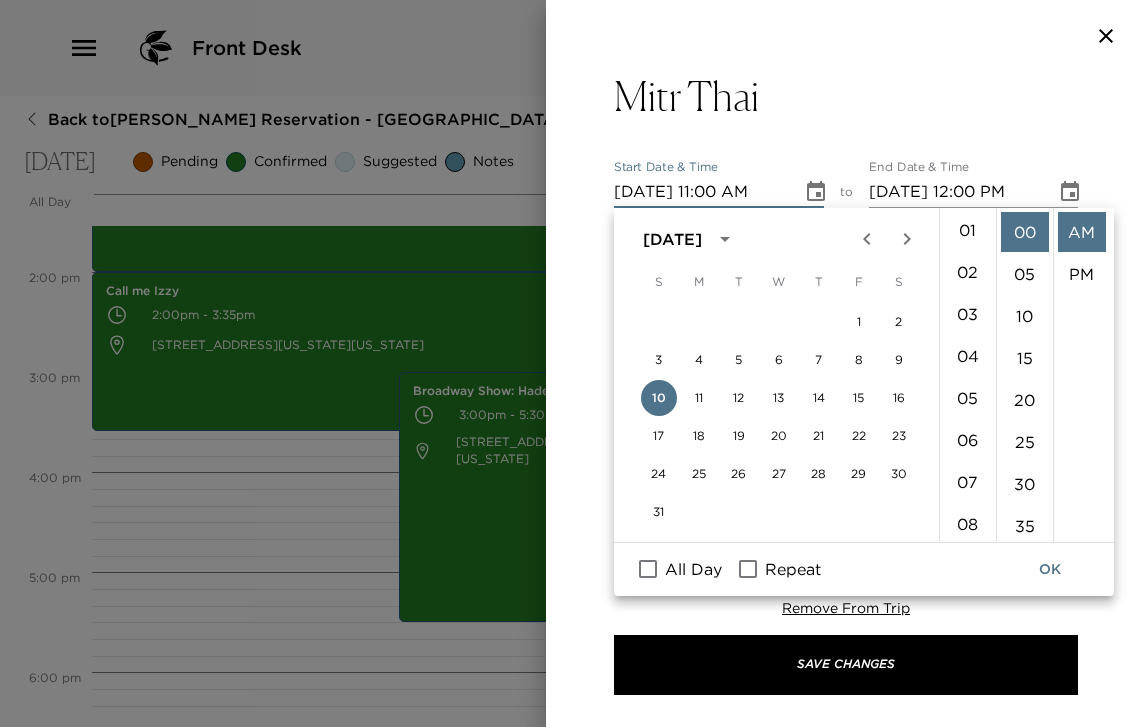 scroll, scrollTop: 5, scrollLeft: 0, axis: vertical 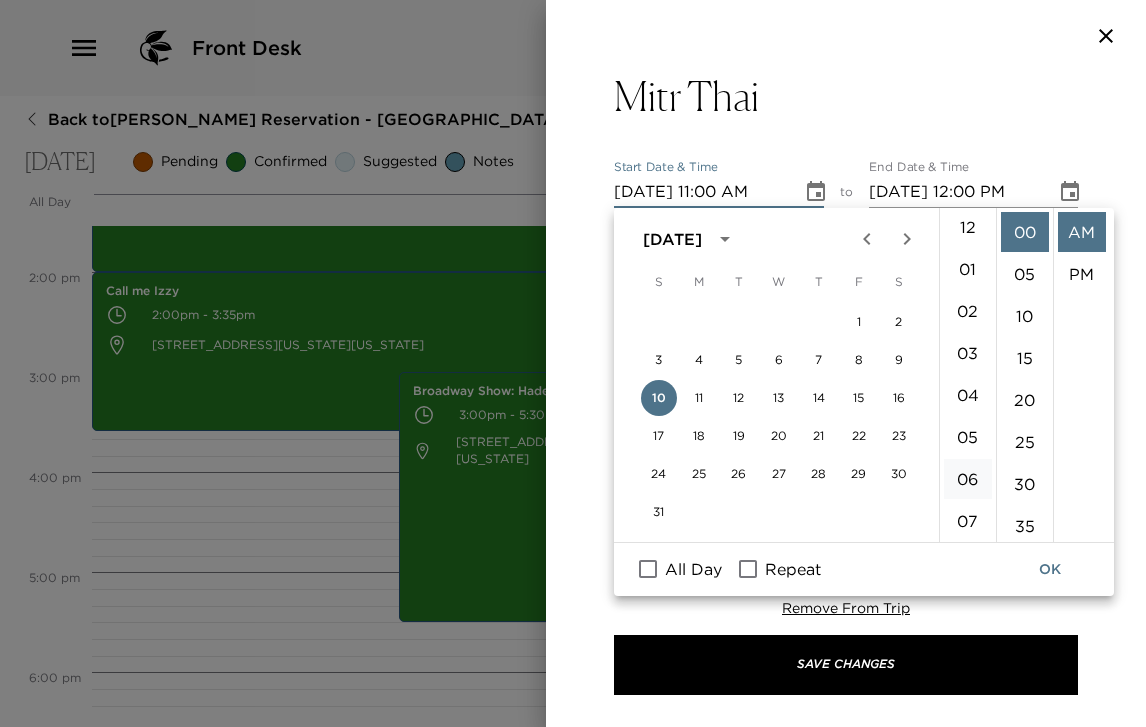 click on "06" at bounding box center (968, 479) 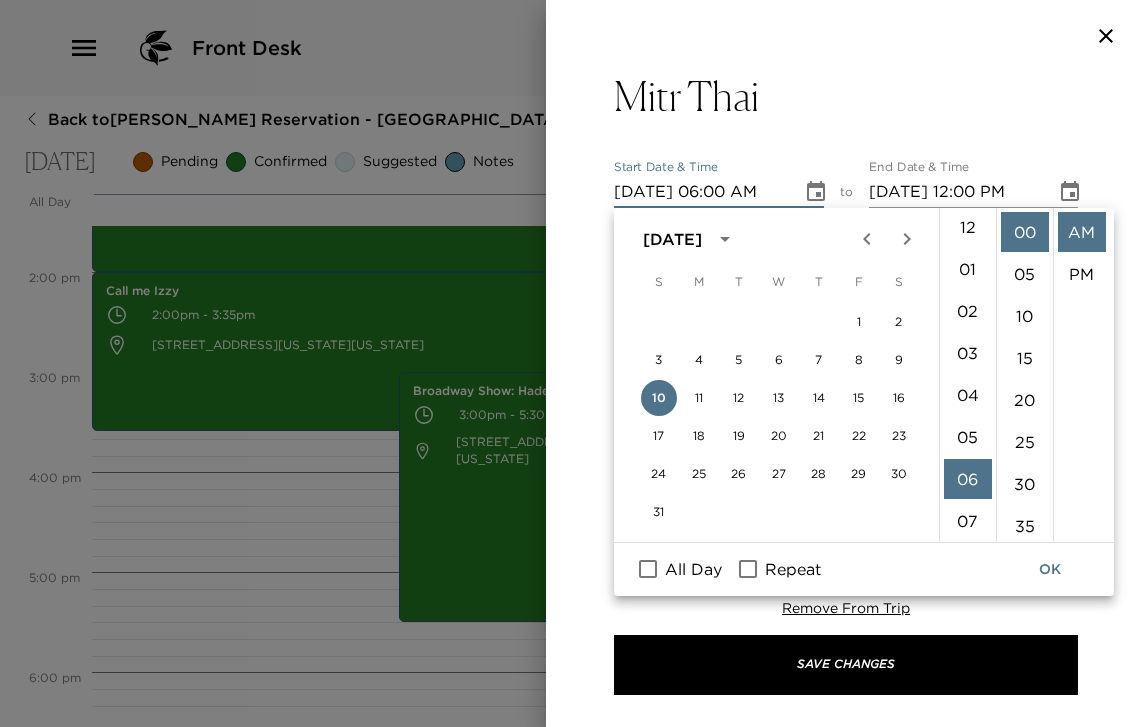 scroll, scrollTop: 252, scrollLeft: 0, axis: vertical 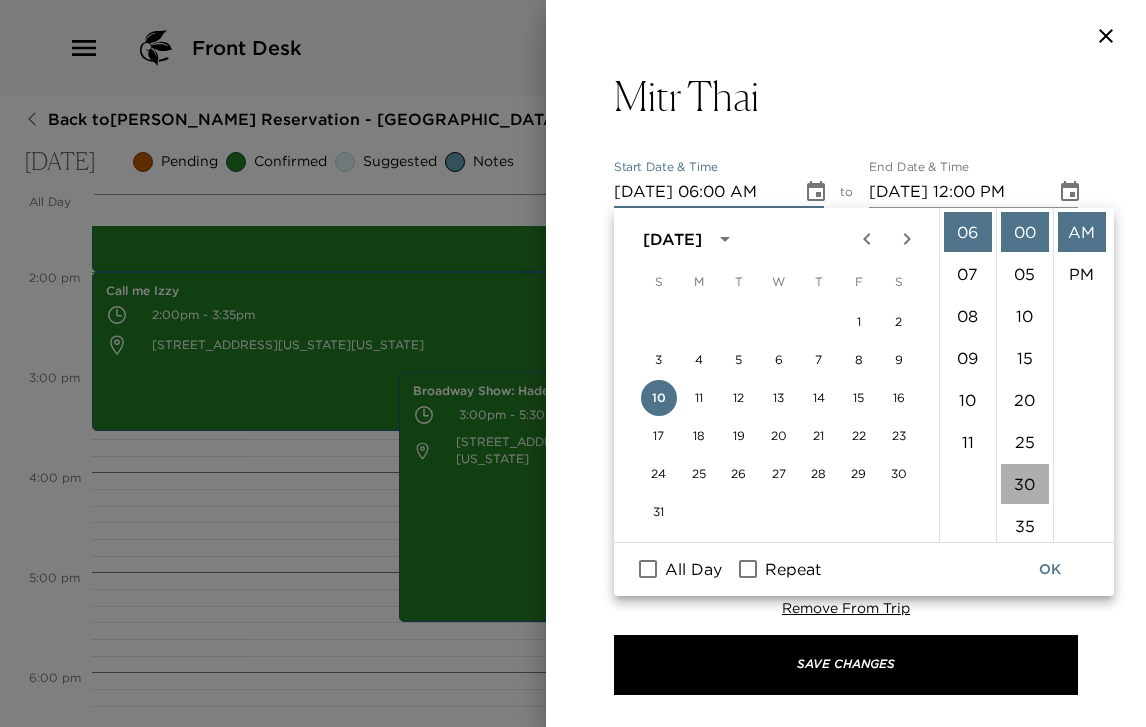 click on "30" at bounding box center (1025, 484) 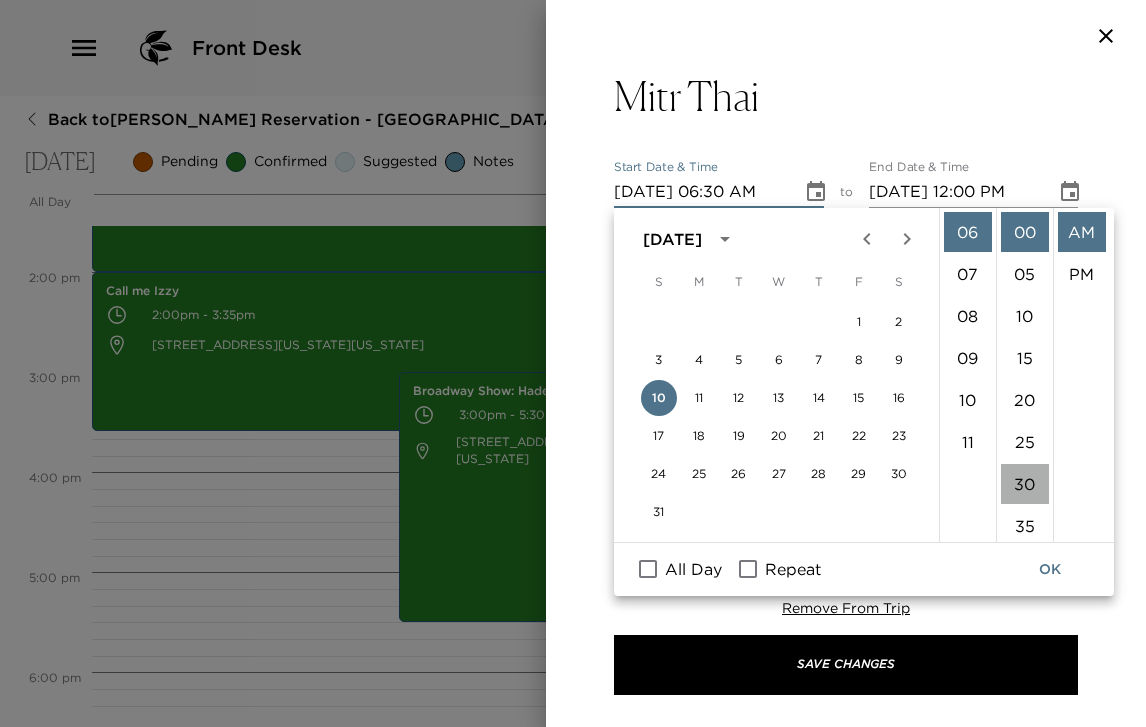 scroll, scrollTop: 252, scrollLeft: 0, axis: vertical 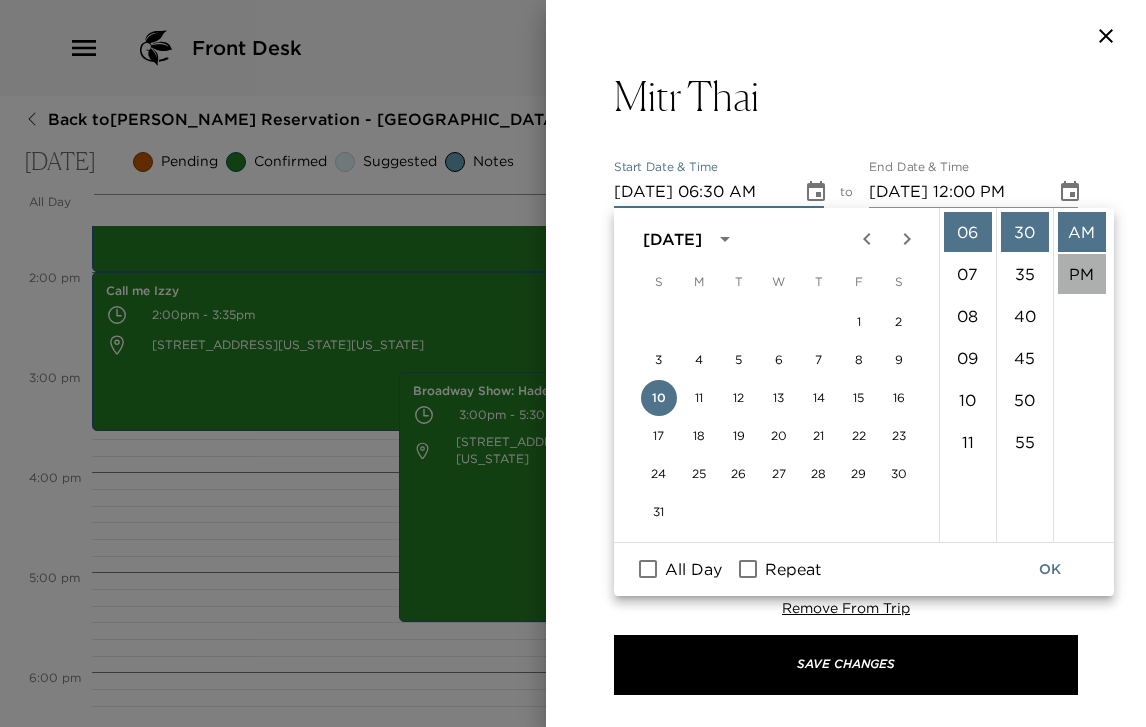 click on "PM" at bounding box center [1082, 274] 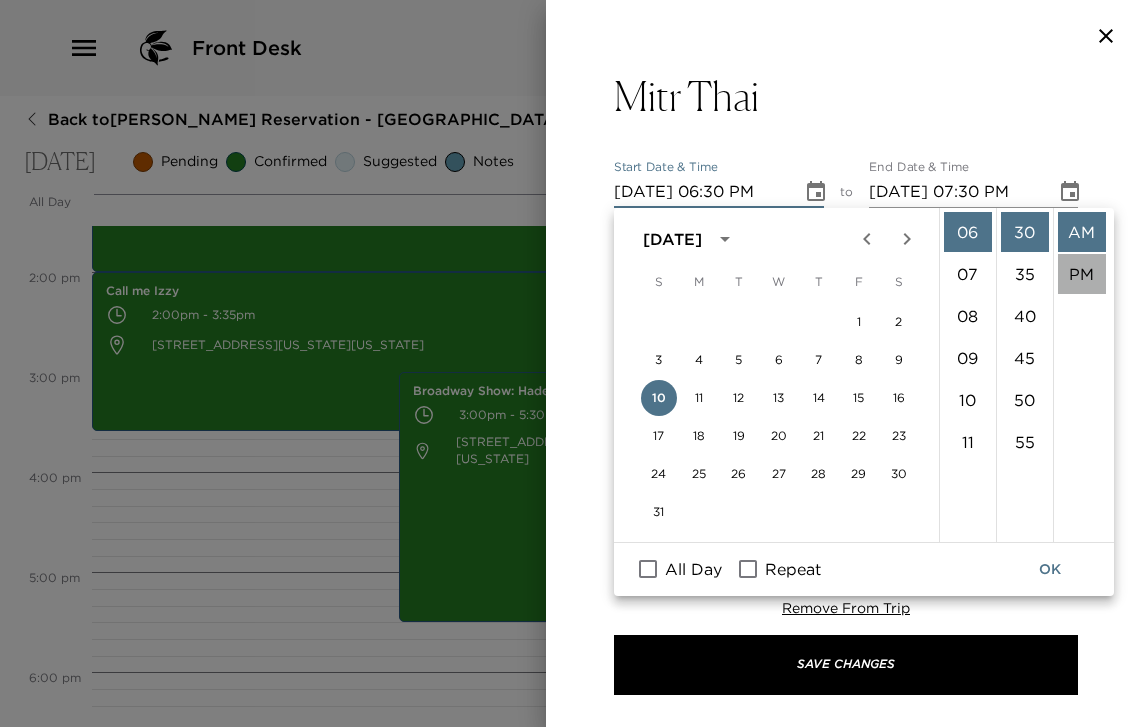 scroll, scrollTop: 42, scrollLeft: 0, axis: vertical 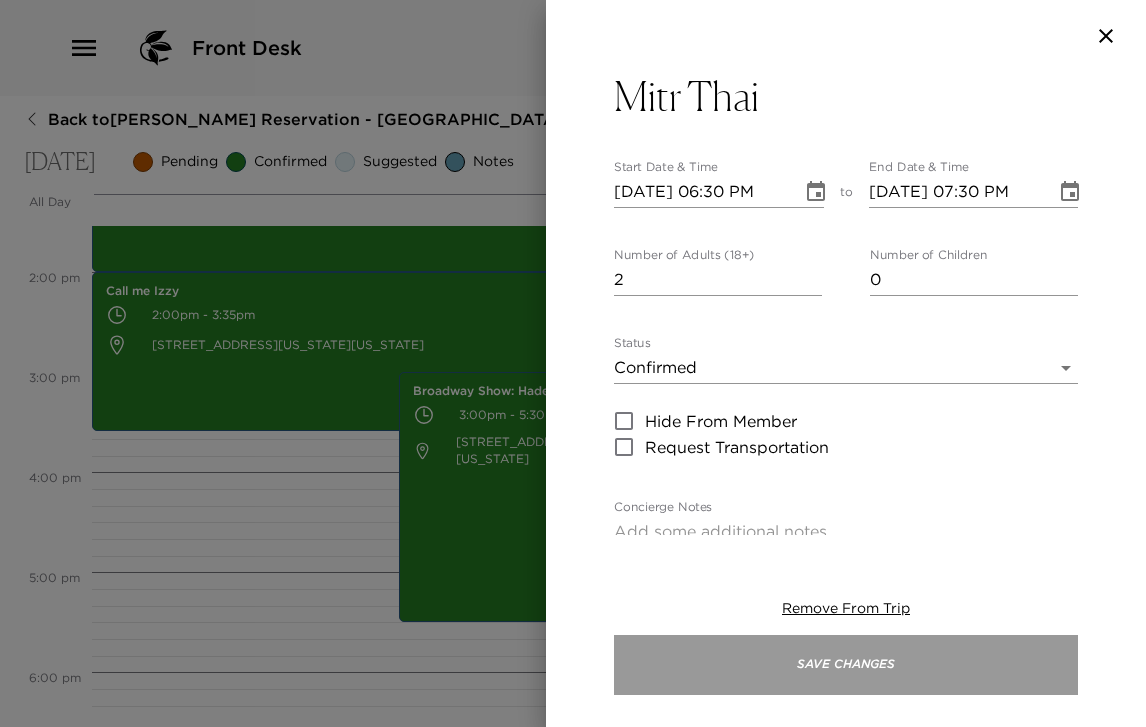 click on "Save Changes" at bounding box center [846, 665] 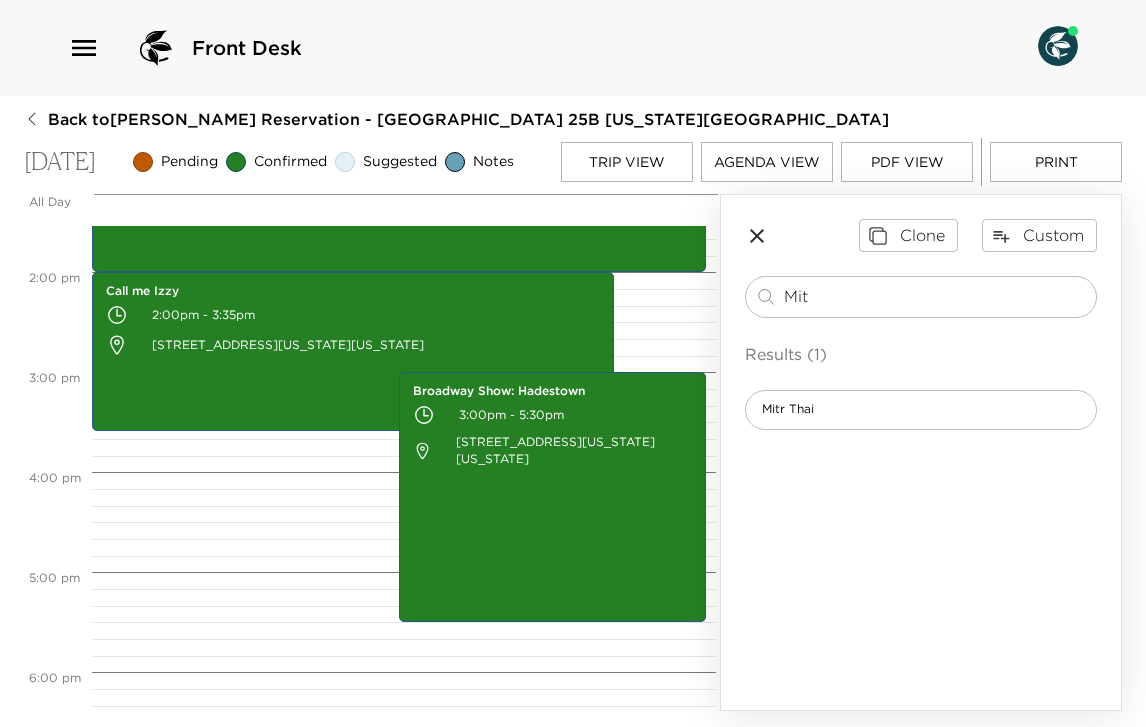 click 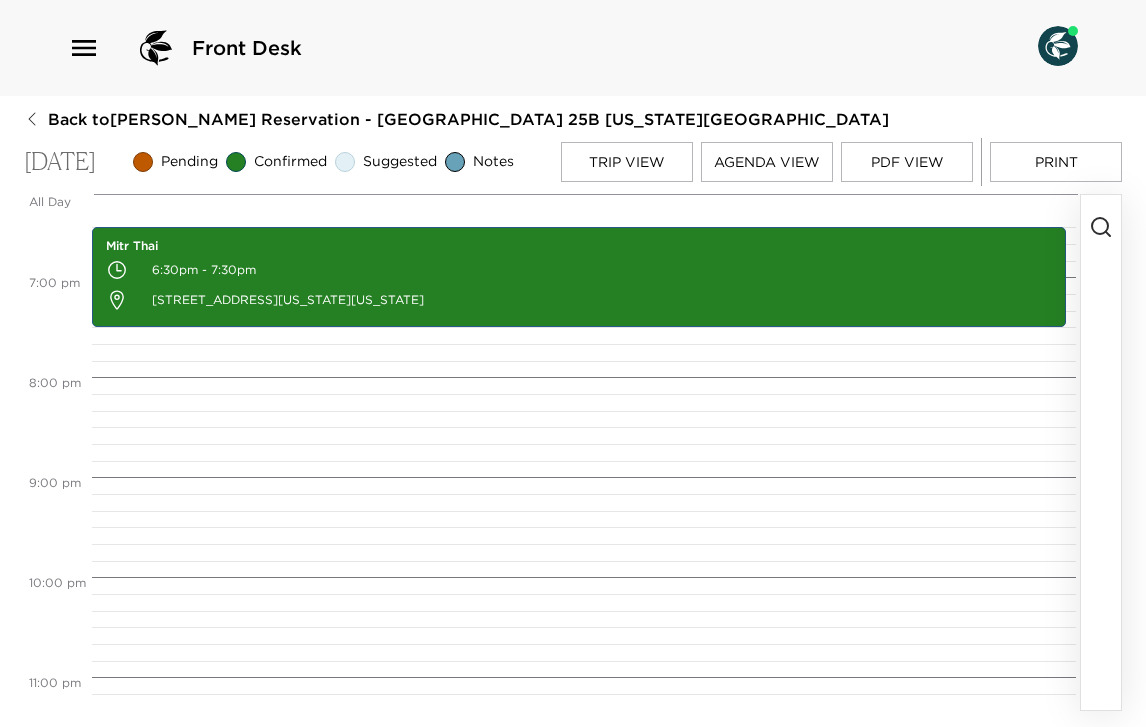 scroll, scrollTop: 1917, scrollLeft: 0, axis: vertical 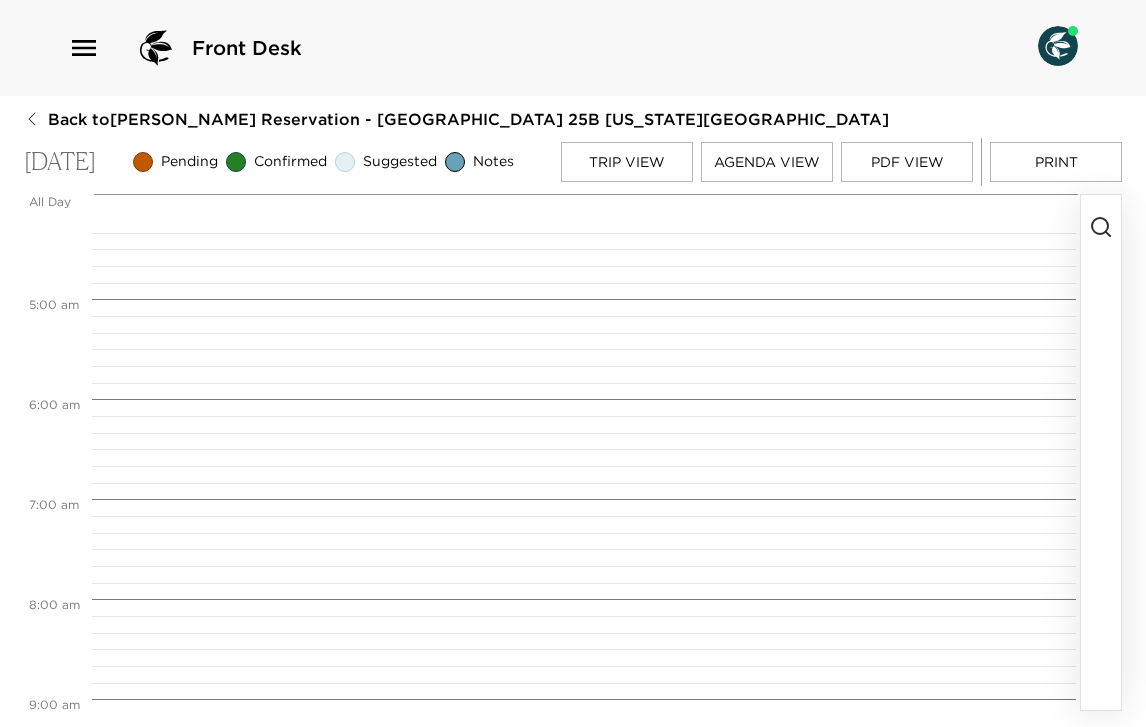 click on "Agenda View" at bounding box center (767, 162) 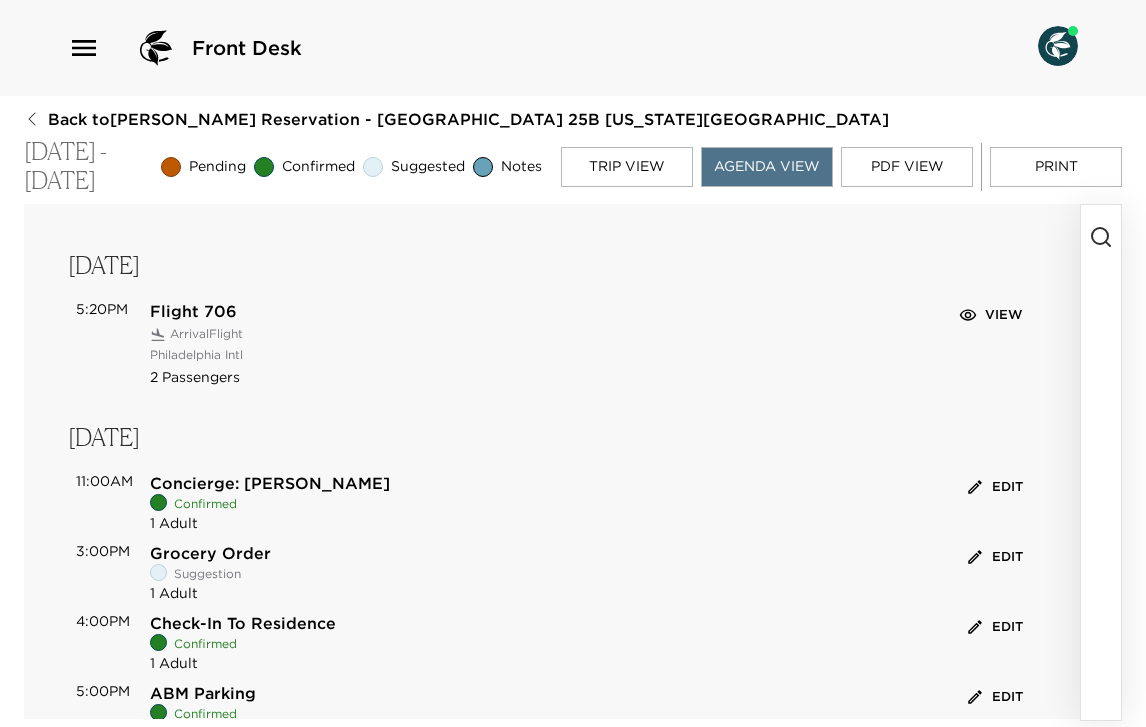click on "Trip View" at bounding box center (627, 167) 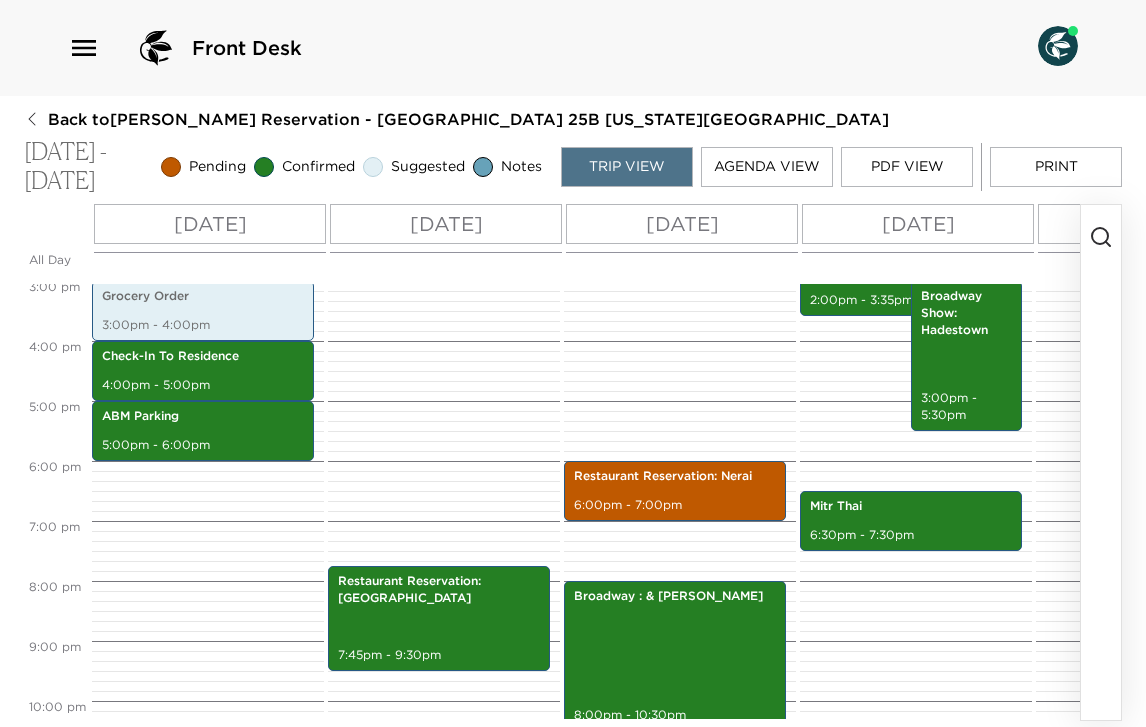 scroll, scrollTop: 904, scrollLeft: 0, axis: vertical 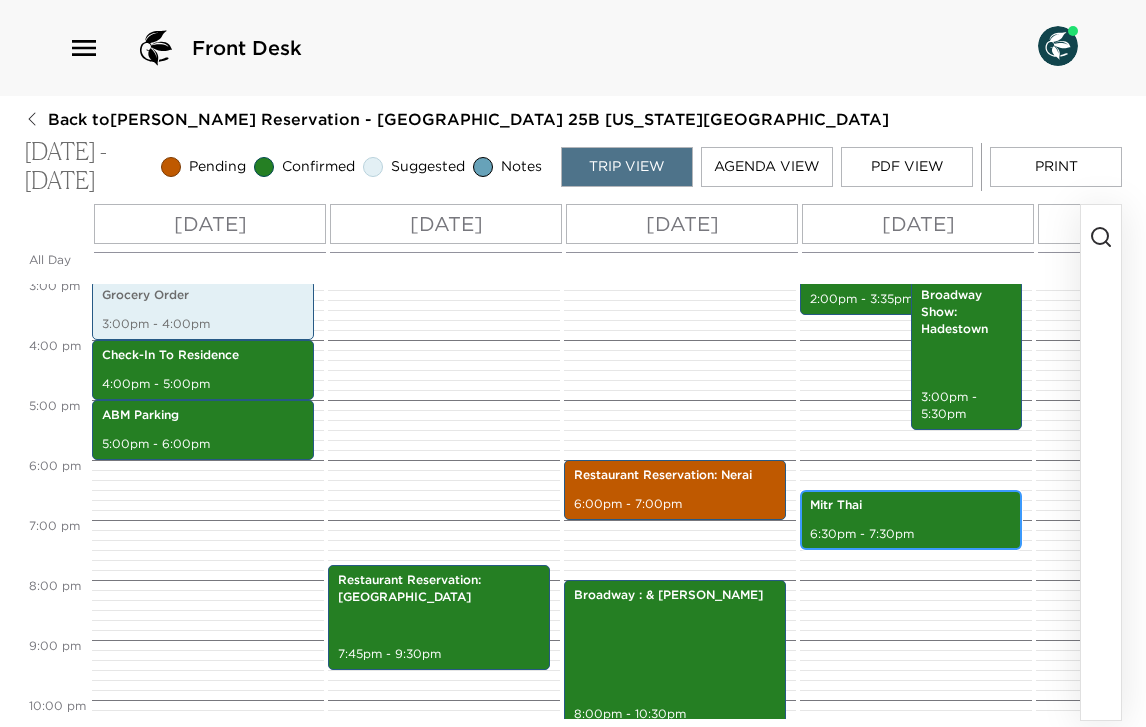 click on "Mitr Thai 6:30pm - 7:30pm" at bounding box center [911, 520] 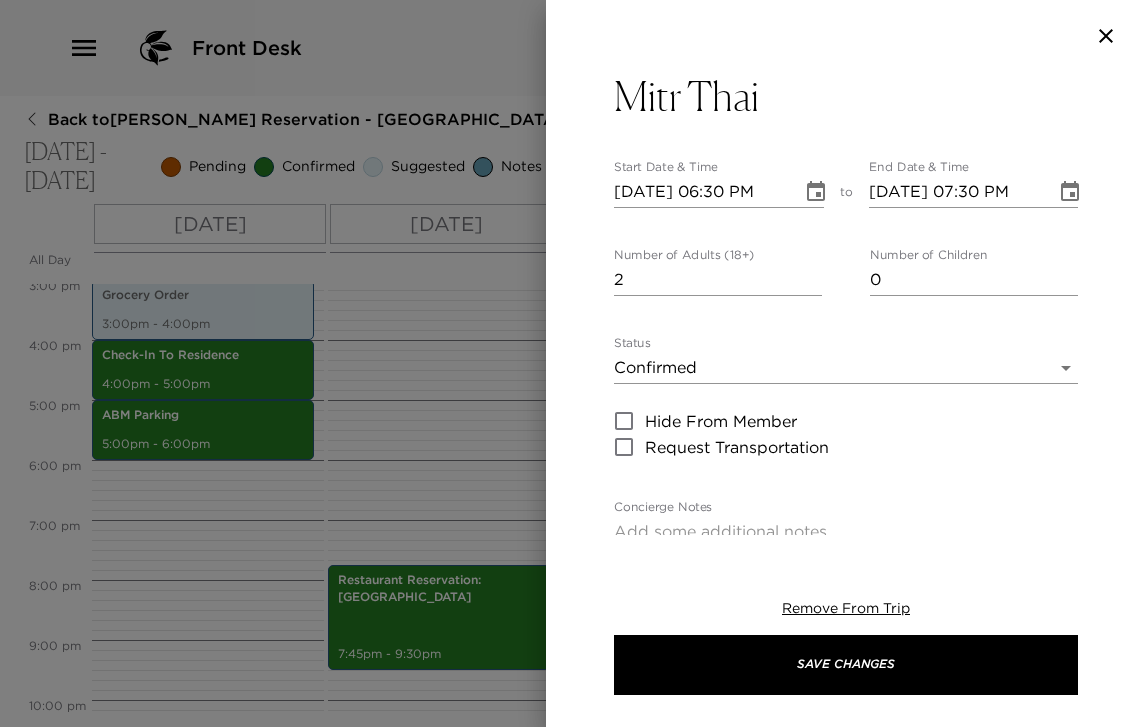 click on "Status Confirmed Confirmed" at bounding box center [846, 360] 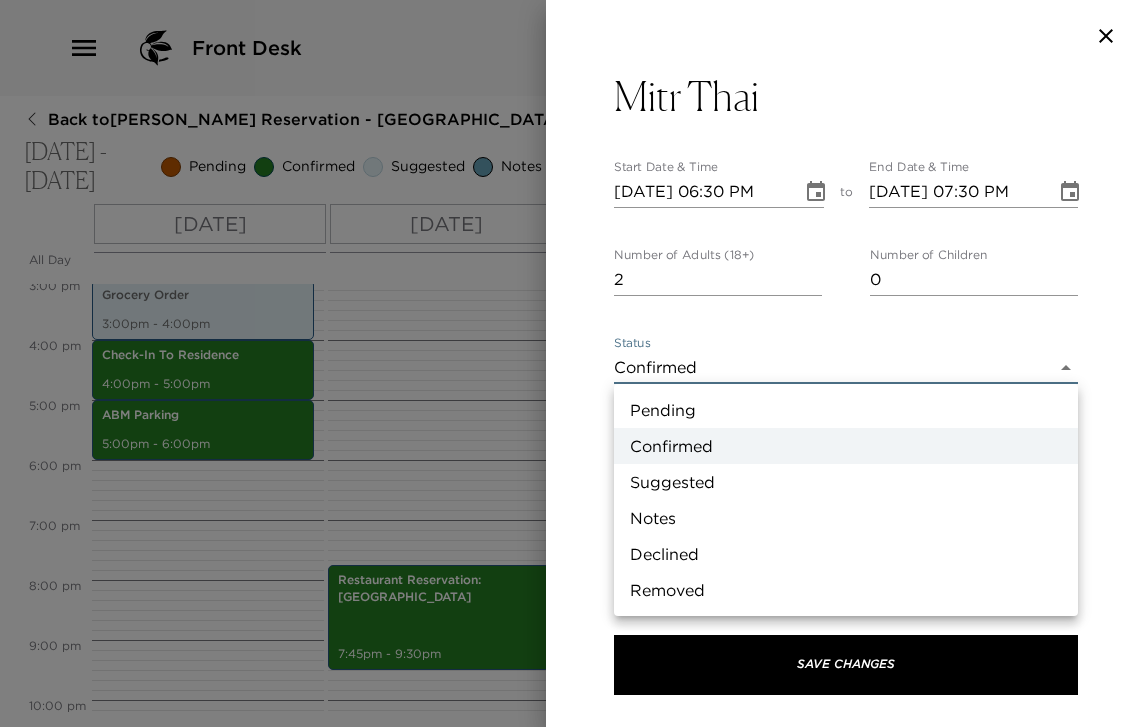 click on "Pending" at bounding box center [846, 410] 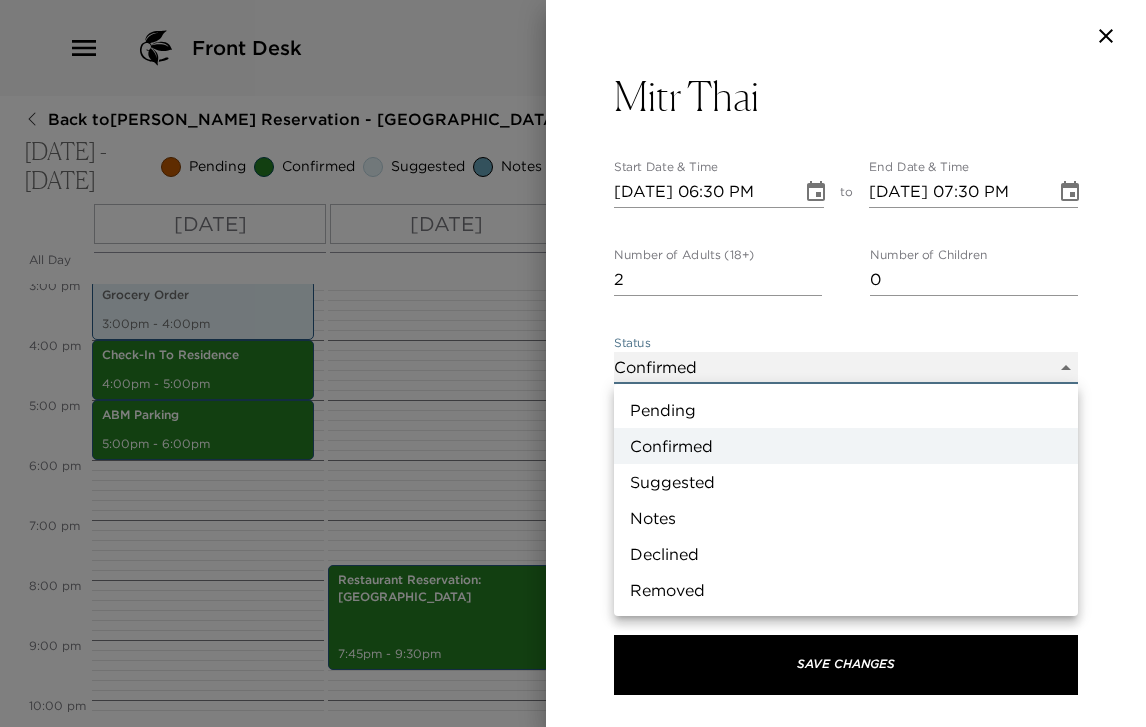 type on "Pending" 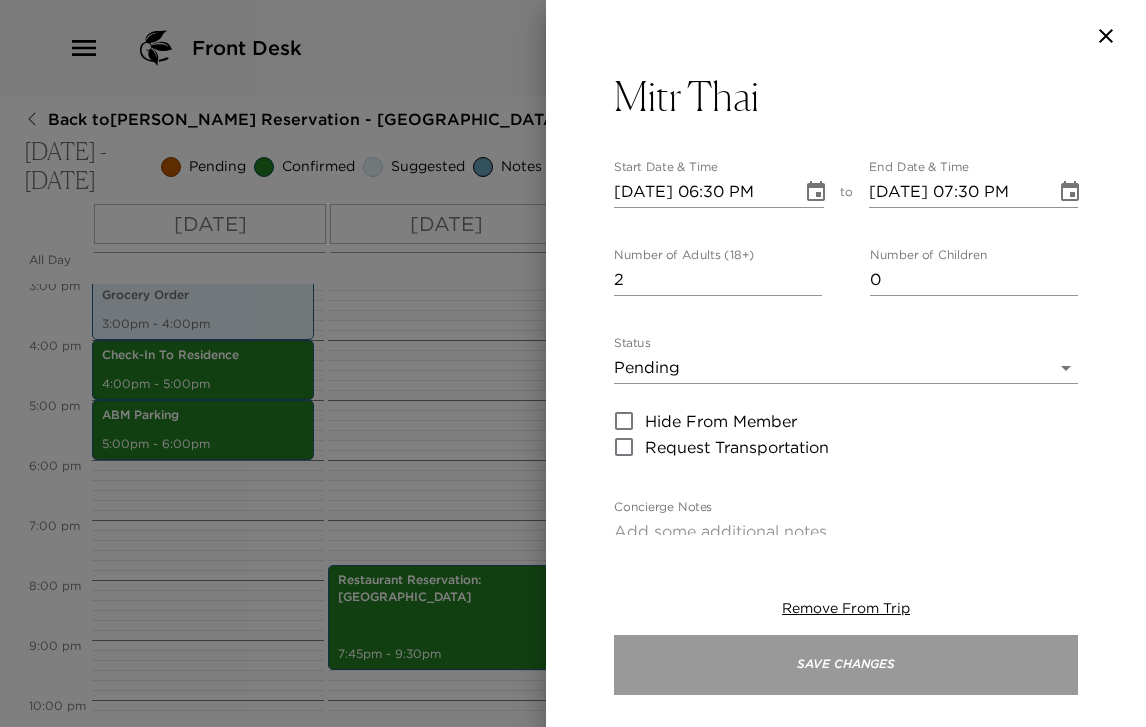 click on "Save Changes" at bounding box center [846, 665] 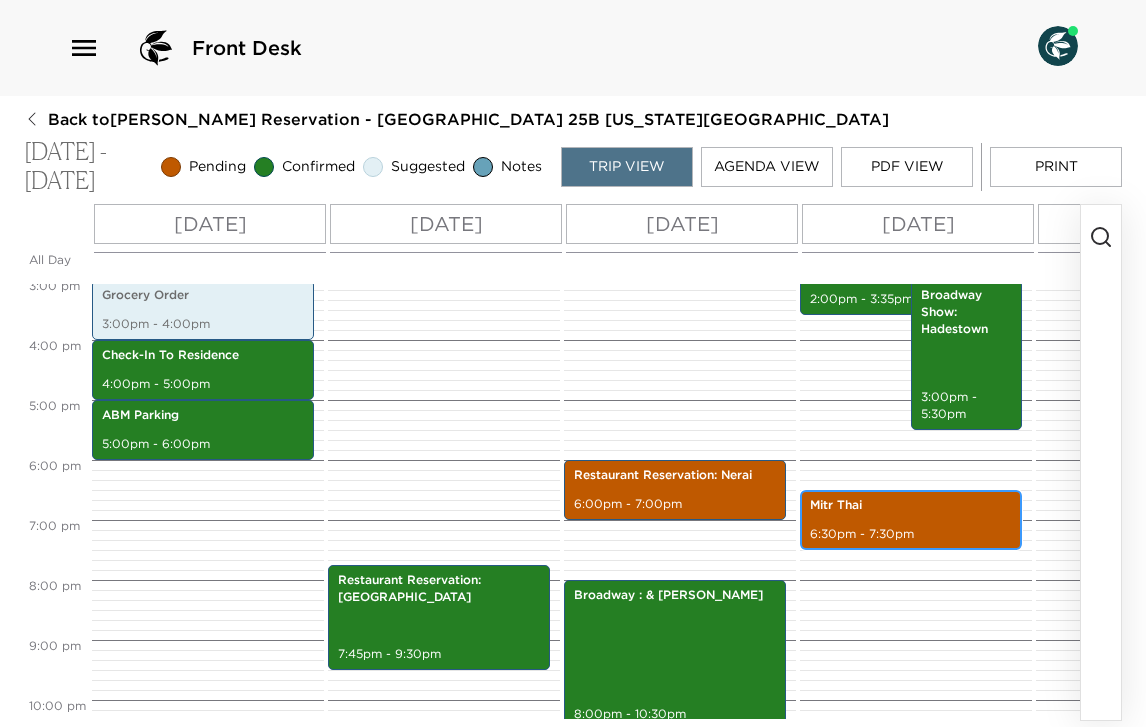 scroll, scrollTop: 1005, scrollLeft: 0, axis: vertical 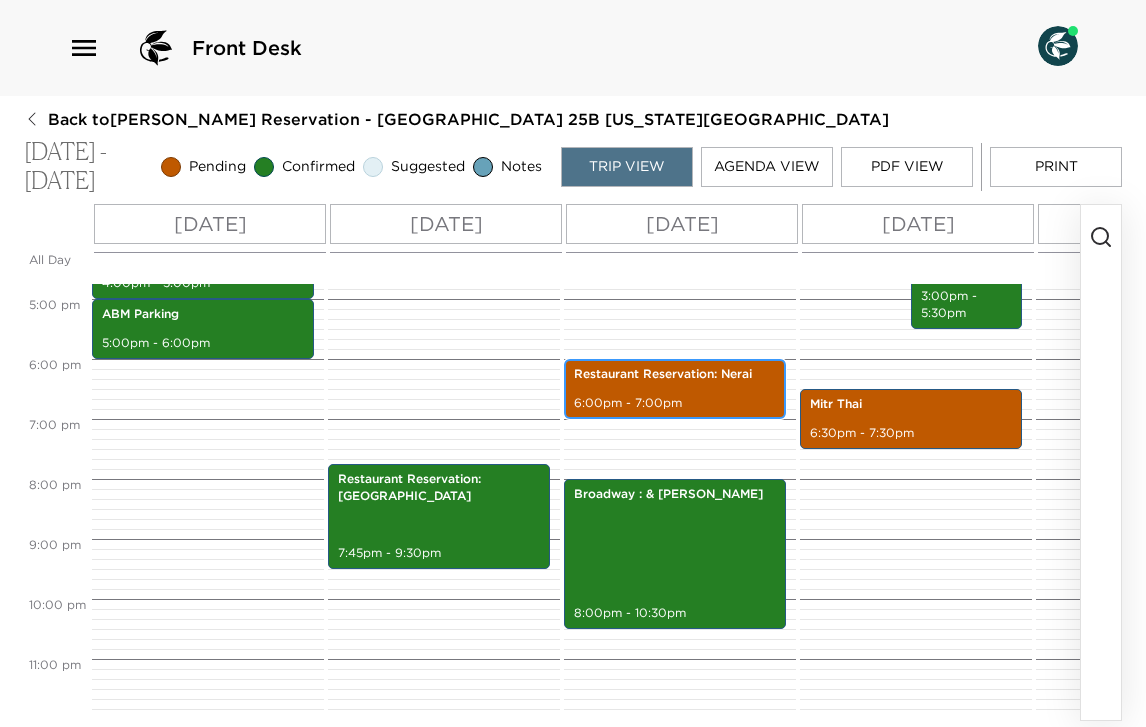 click on "Restaurant Reservation: Nerai" at bounding box center (675, 374) 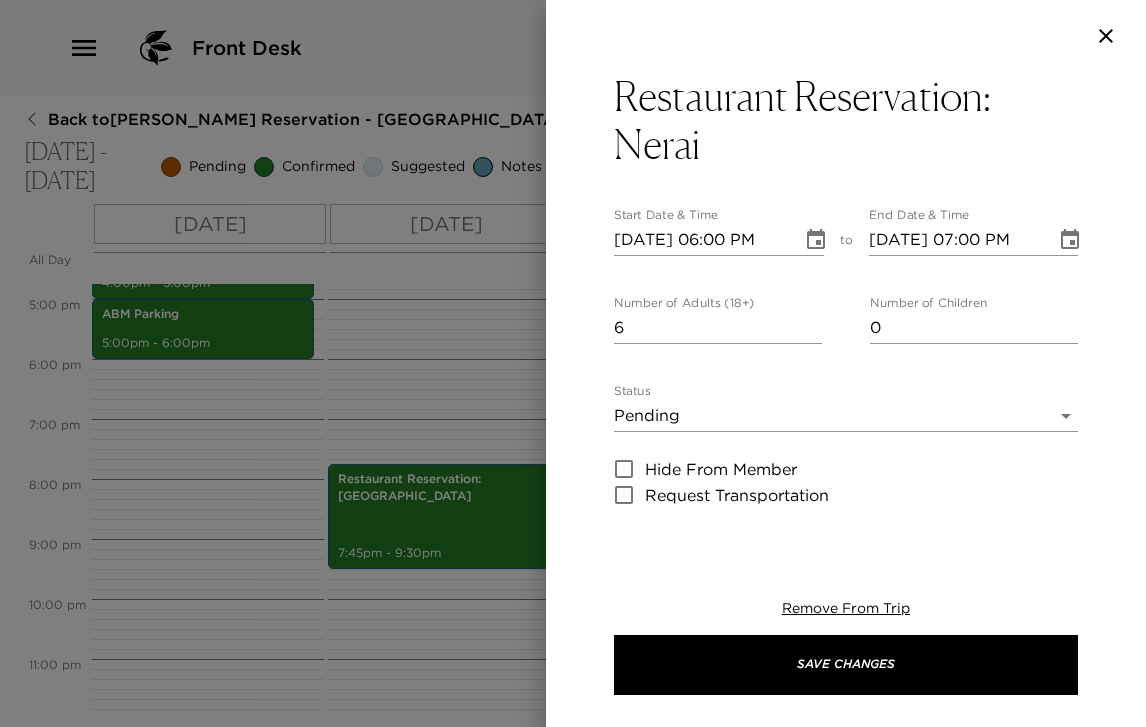 click 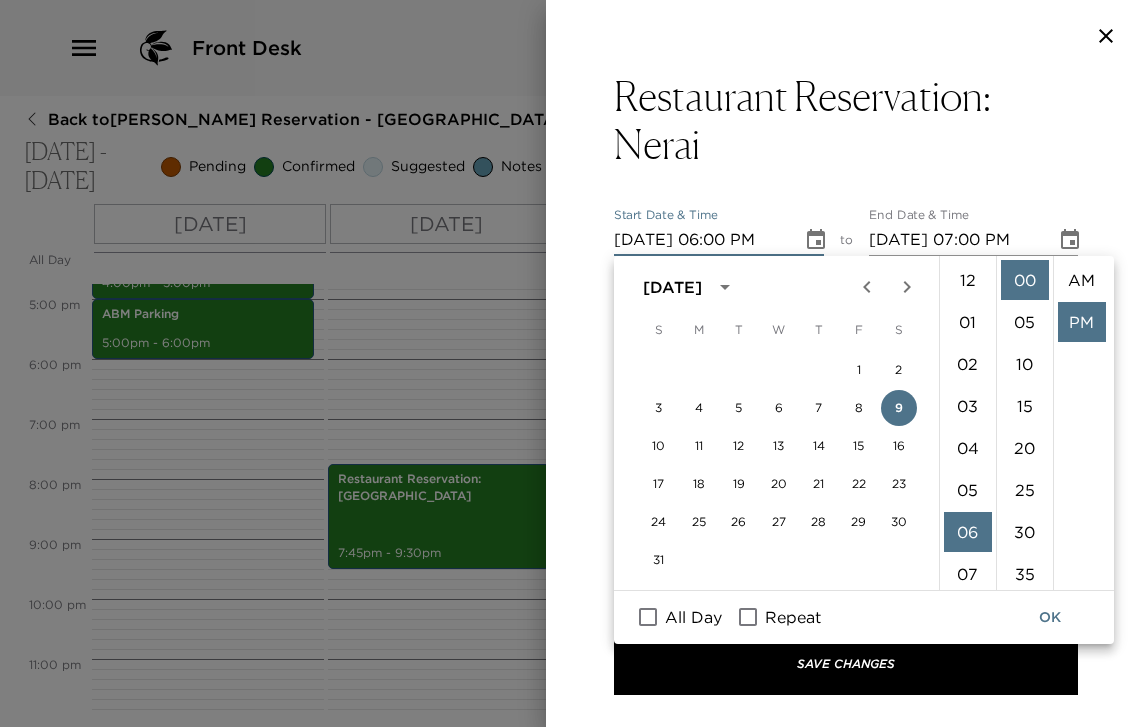 scroll, scrollTop: 252, scrollLeft: 0, axis: vertical 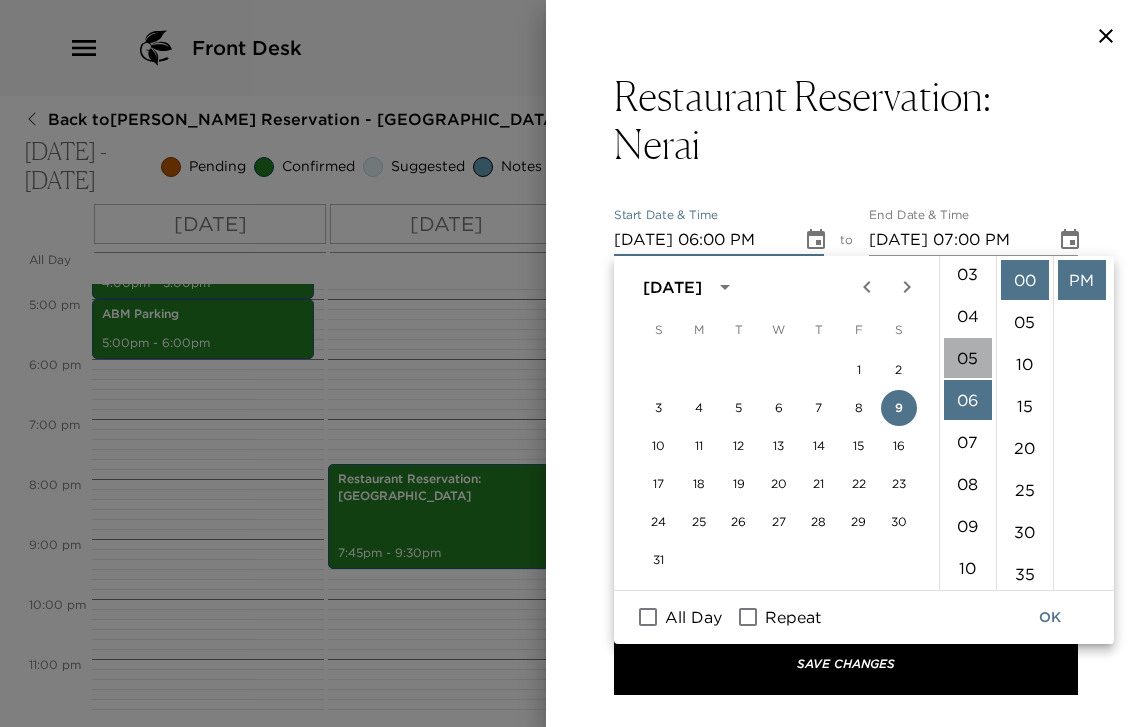 click on "05" at bounding box center (968, 358) 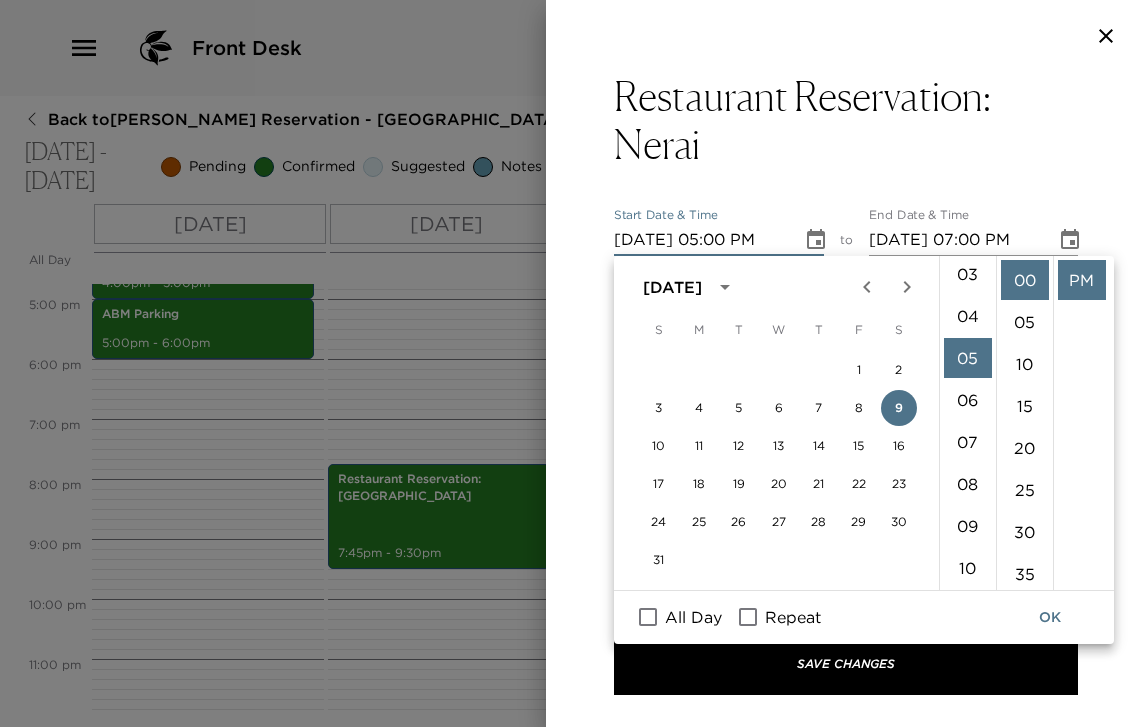 scroll, scrollTop: 210, scrollLeft: 0, axis: vertical 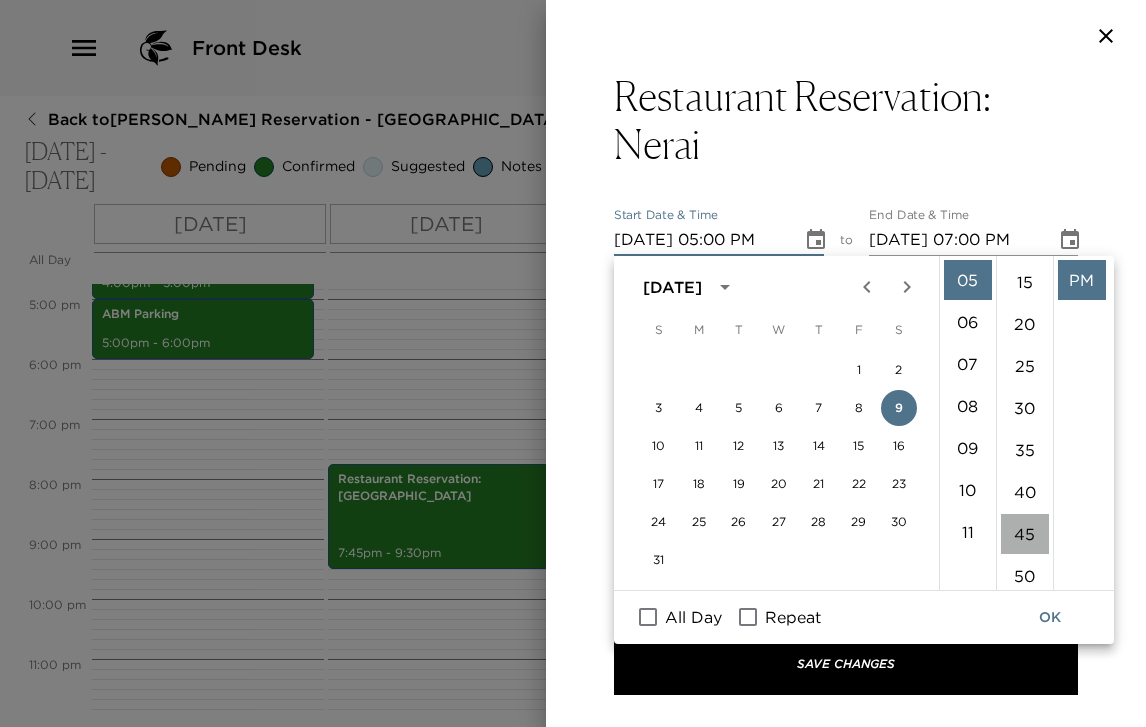 click on "45" at bounding box center (1025, 534) 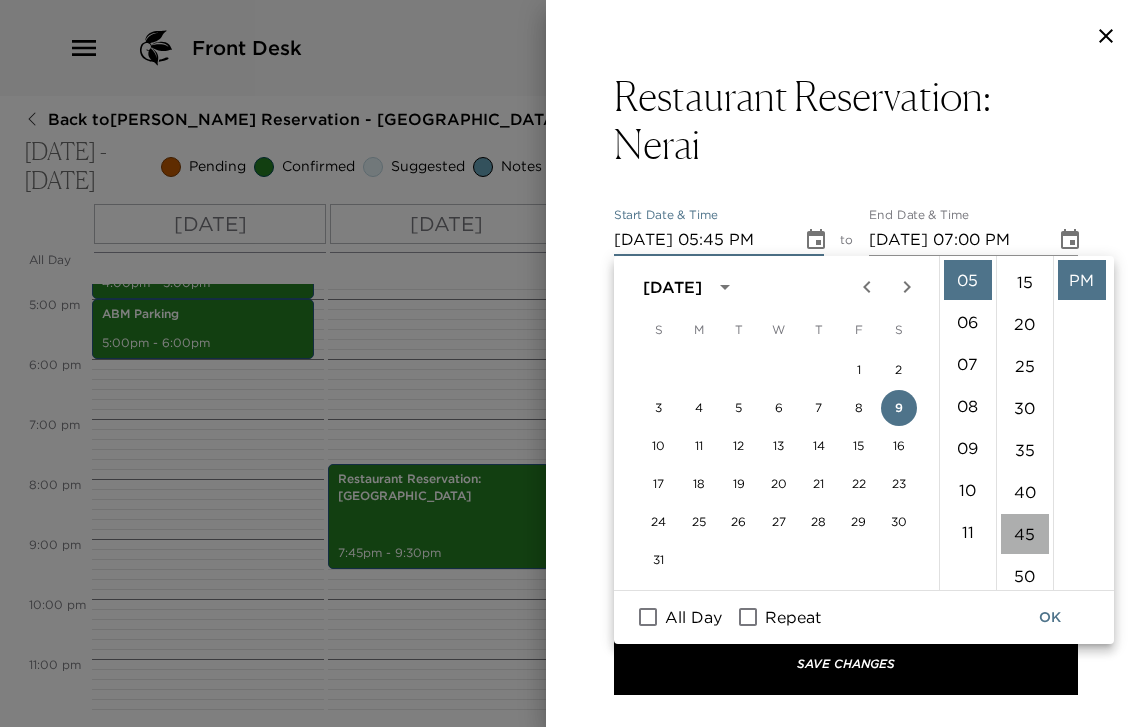 scroll, scrollTop: 378, scrollLeft: 0, axis: vertical 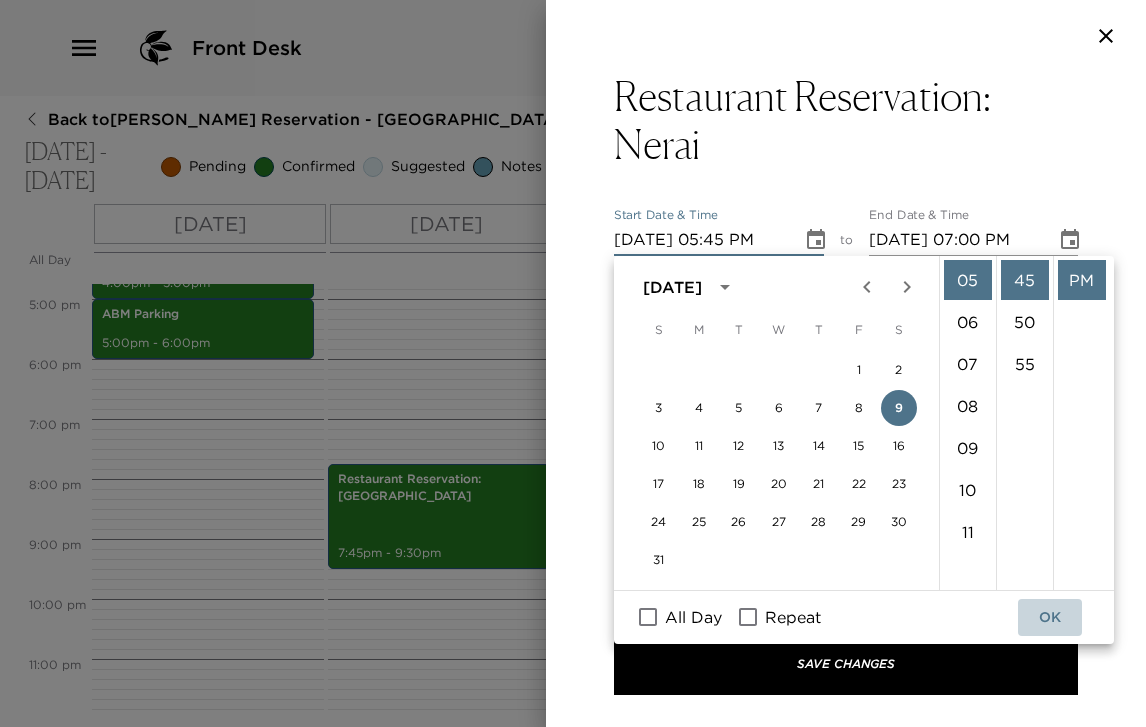 click on "OK" at bounding box center [1050, 617] 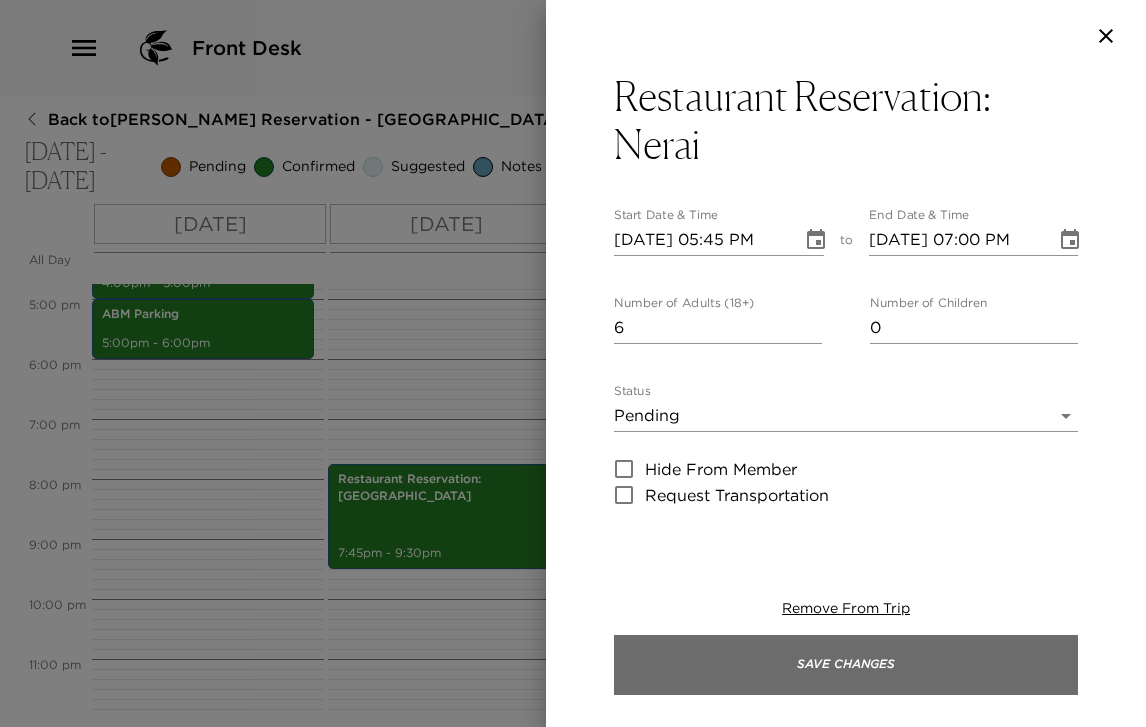 click on "Save Changes" at bounding box center [846, 665] 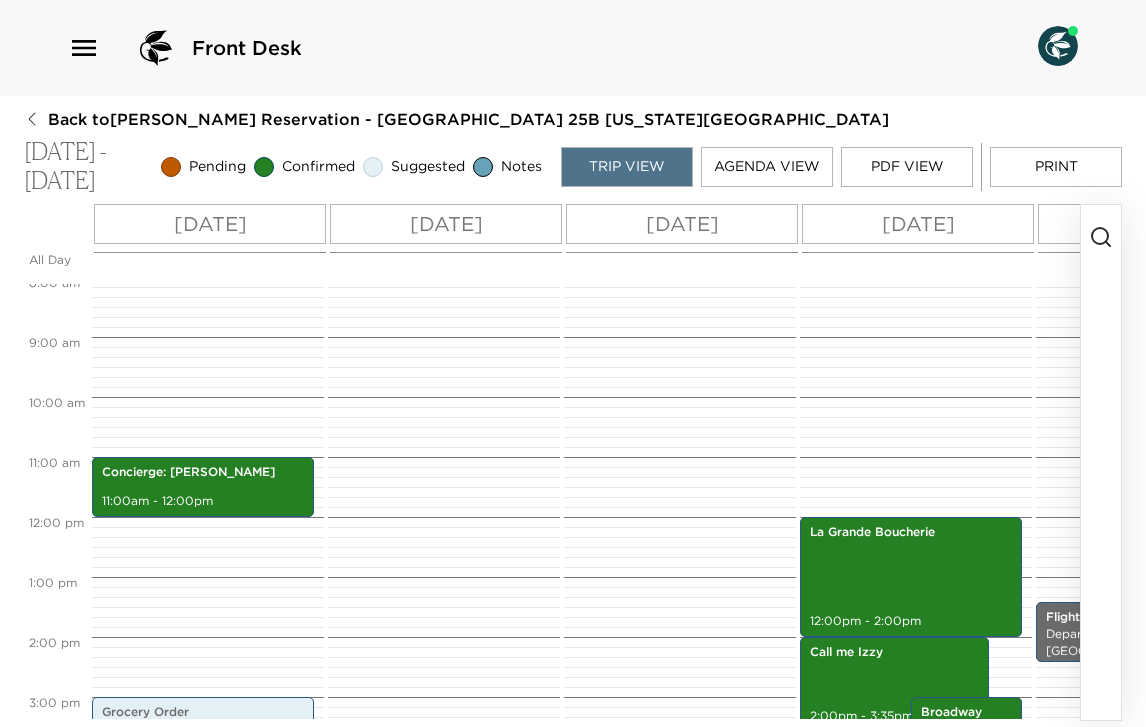 scroll, scrollTop: 1005, scrollLeft: 0, axis: vertical 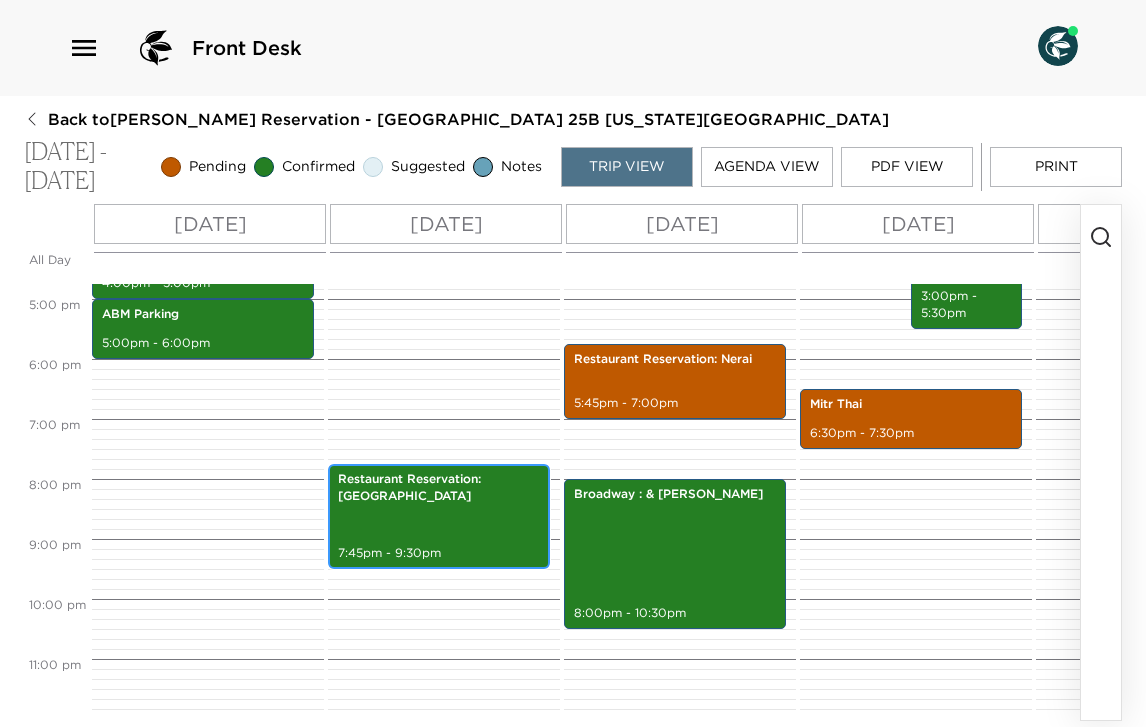 click on "Restaurant Reservation: [GEOGRAPHIC_DATA] 7:45pm - 9:30pm" at bounding box center (439, 516) 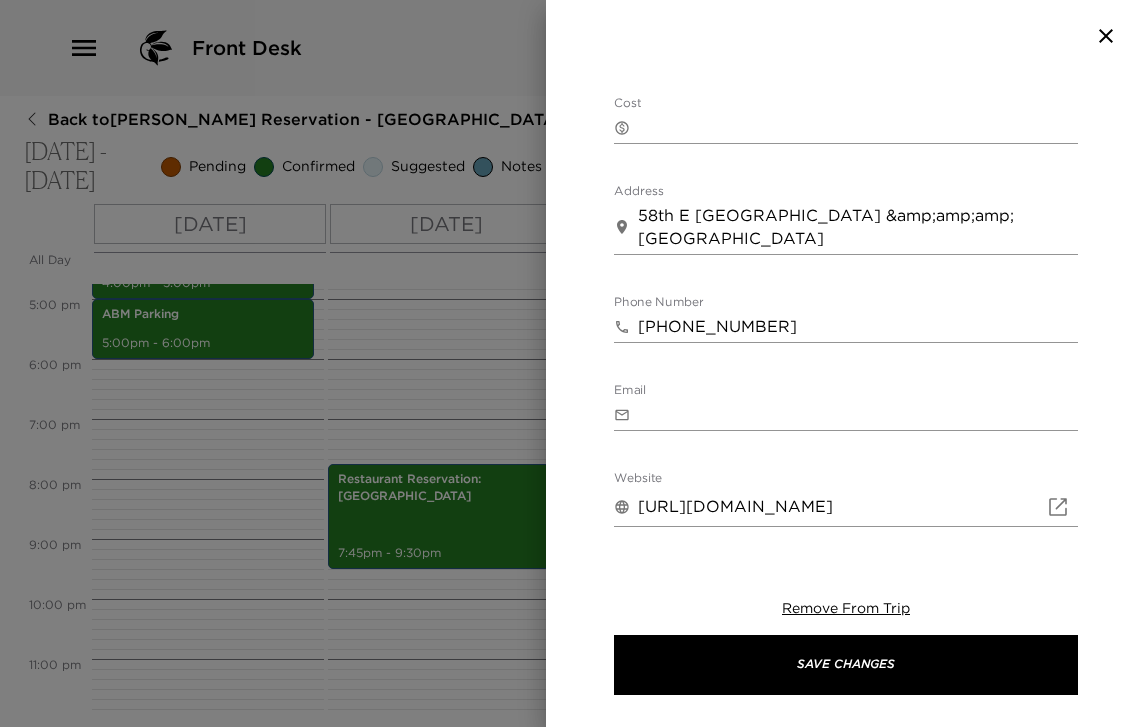scroll, scrollTop: 769, scrollLeft: 0, axis: vertical 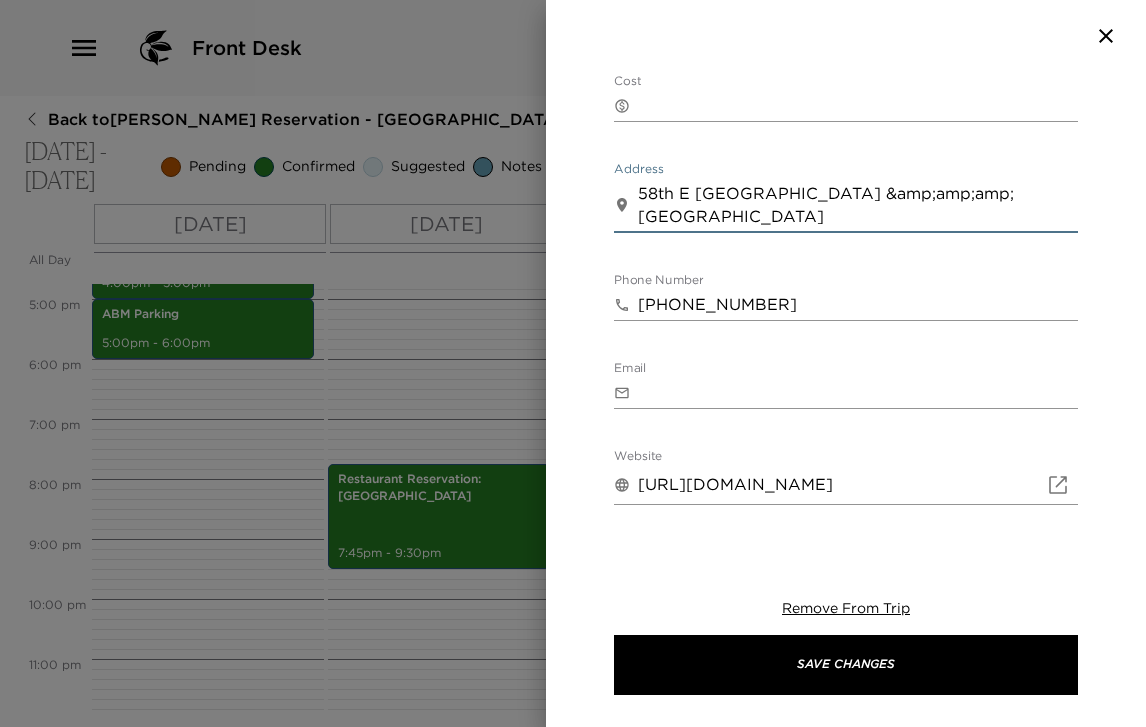 drag, startPoint x: 639, startPoint y: 189, endPoint x: 864, endPoint y: 199, distance: 225.2221 